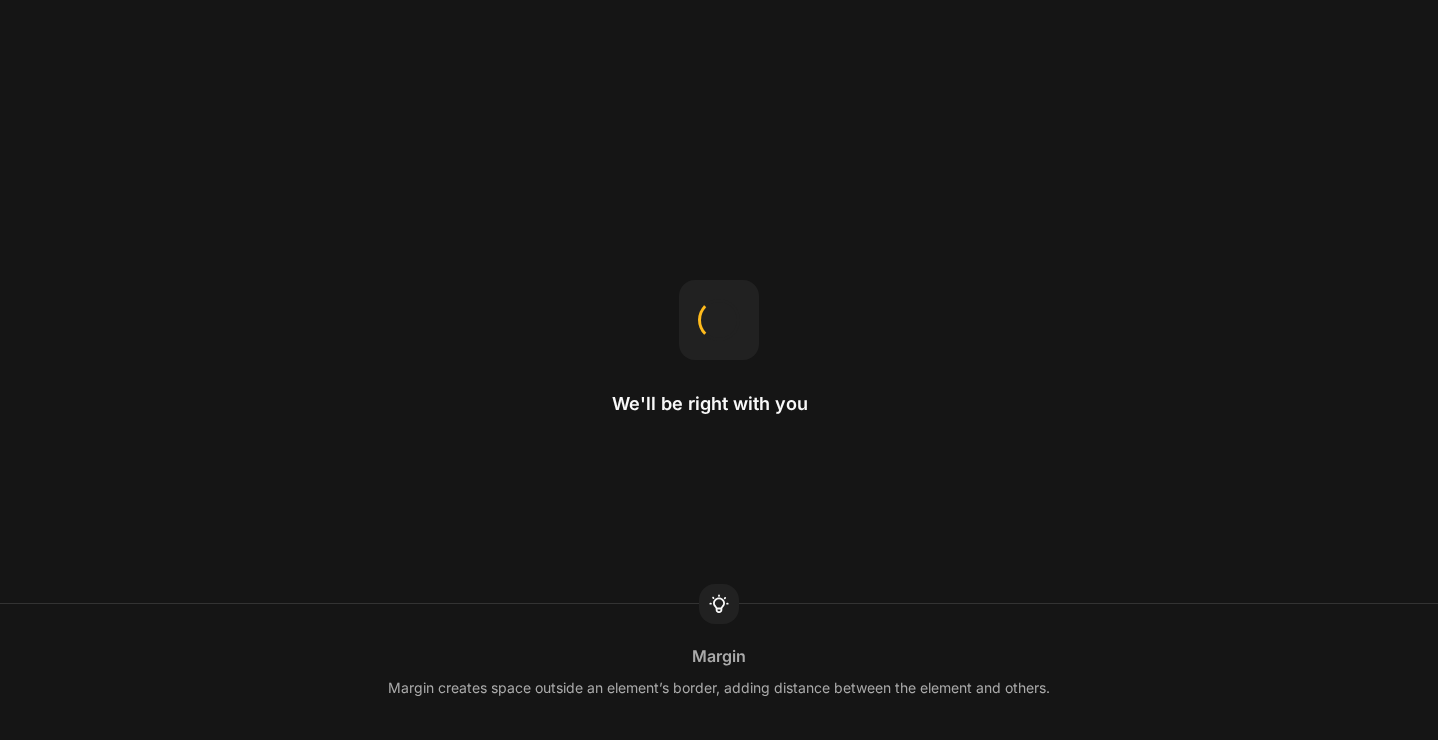 scroll, scrollTop: 0, scrollLeft: 0, axis: both 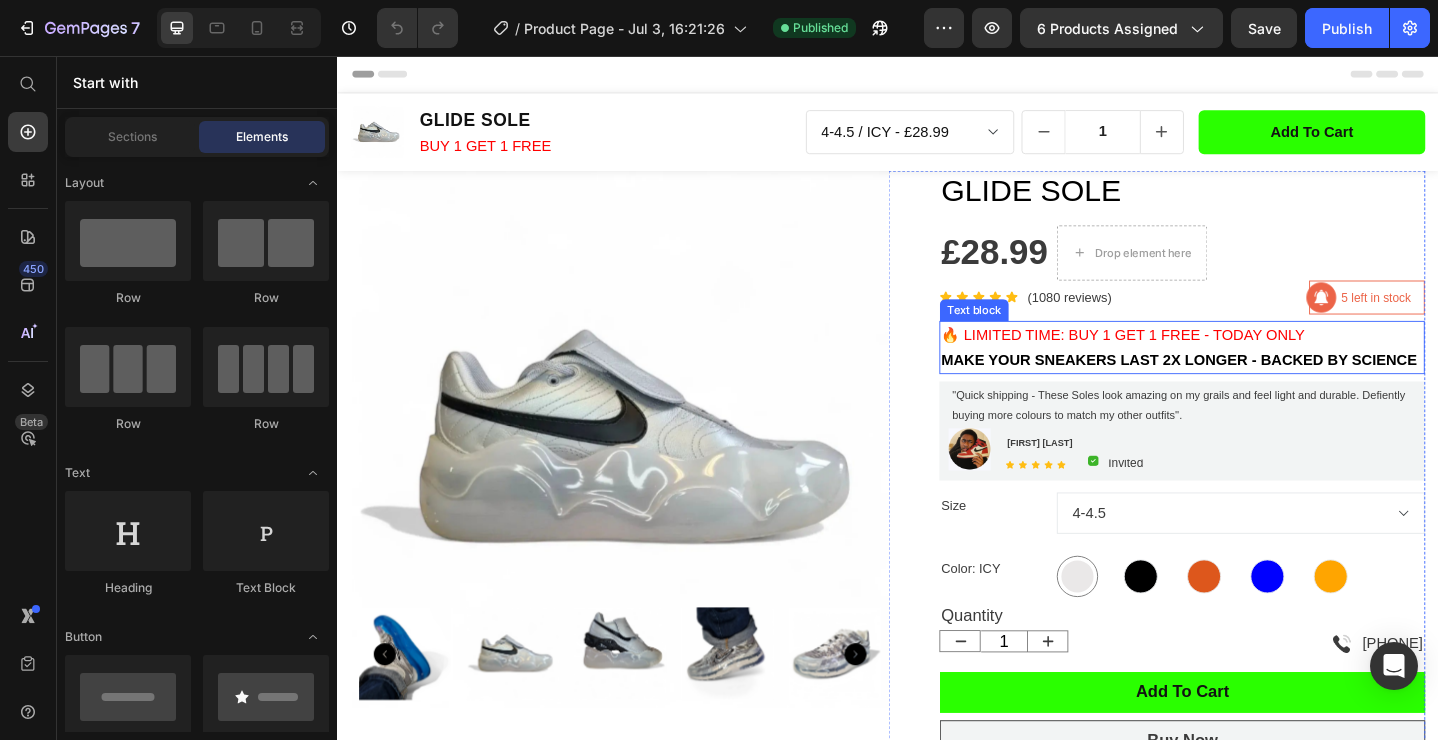 click on "MAKE YOUR SNEAKERS LAST 2X LONGER - BACKED BY SCIENCE" at bounding box center [1254, 387] 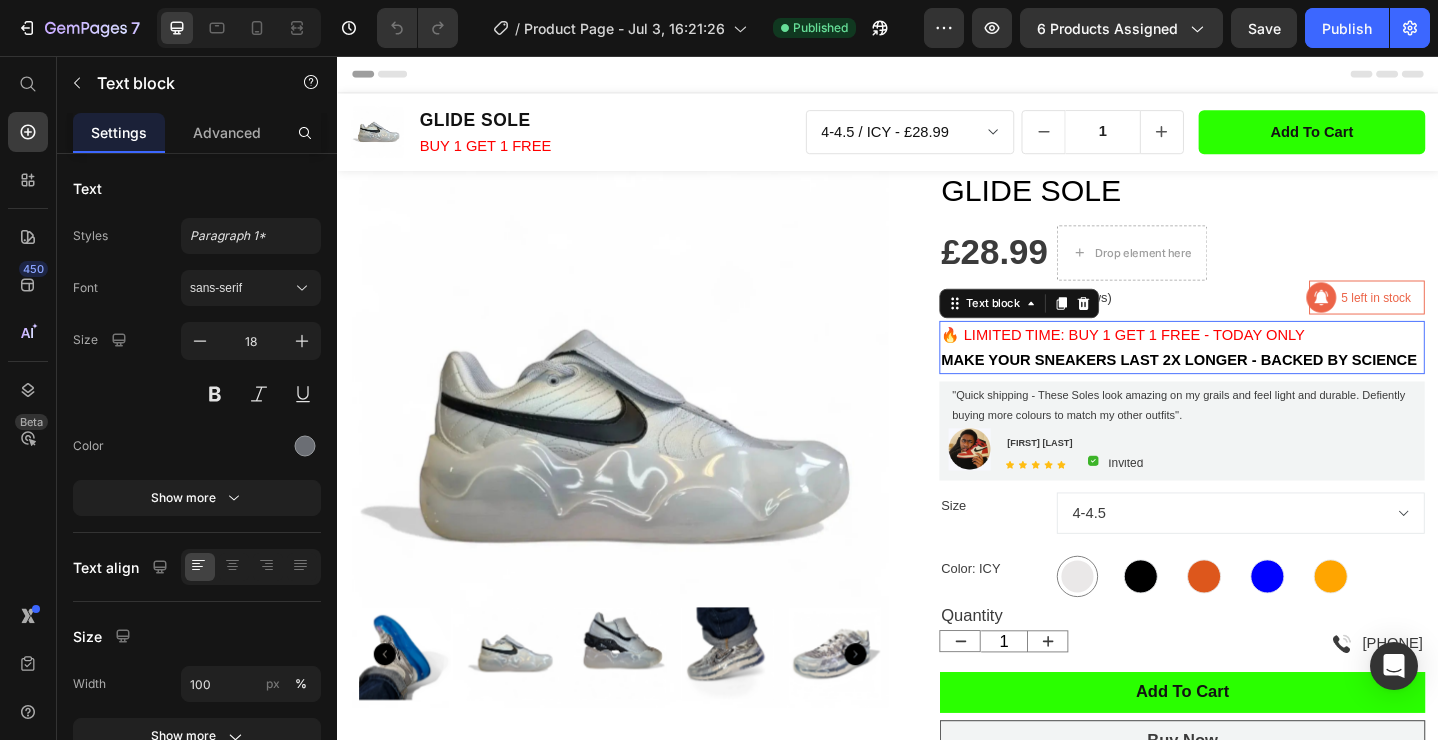 click on "MAKE YOUR SNEAKERS LAST 2X LONGER - BACKED BY SCIENCE" at bounding box center [1254, 387] 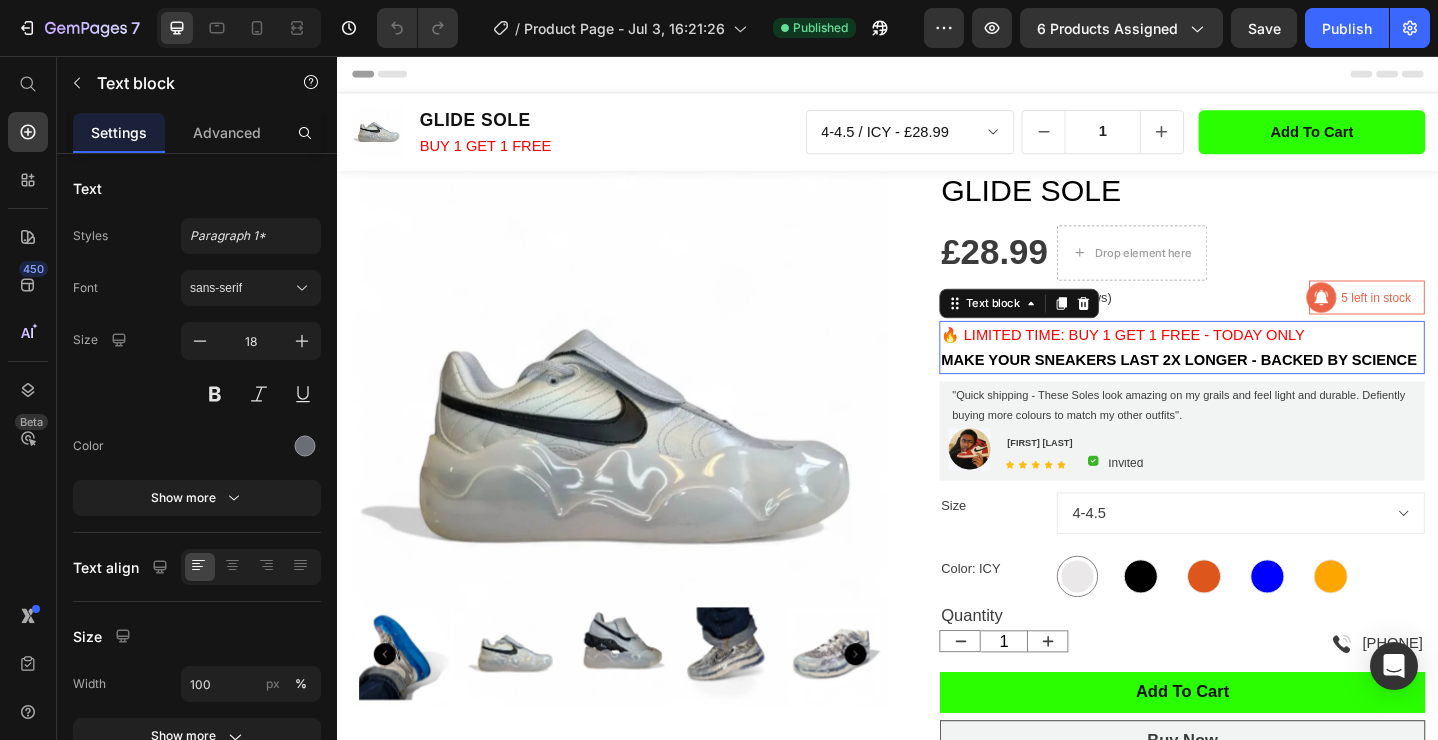click on "MAKE YOUR SNEAKERS LAST 2X LONGER - BACKED BY SCIENCE" at bounding box center (1254, 387) 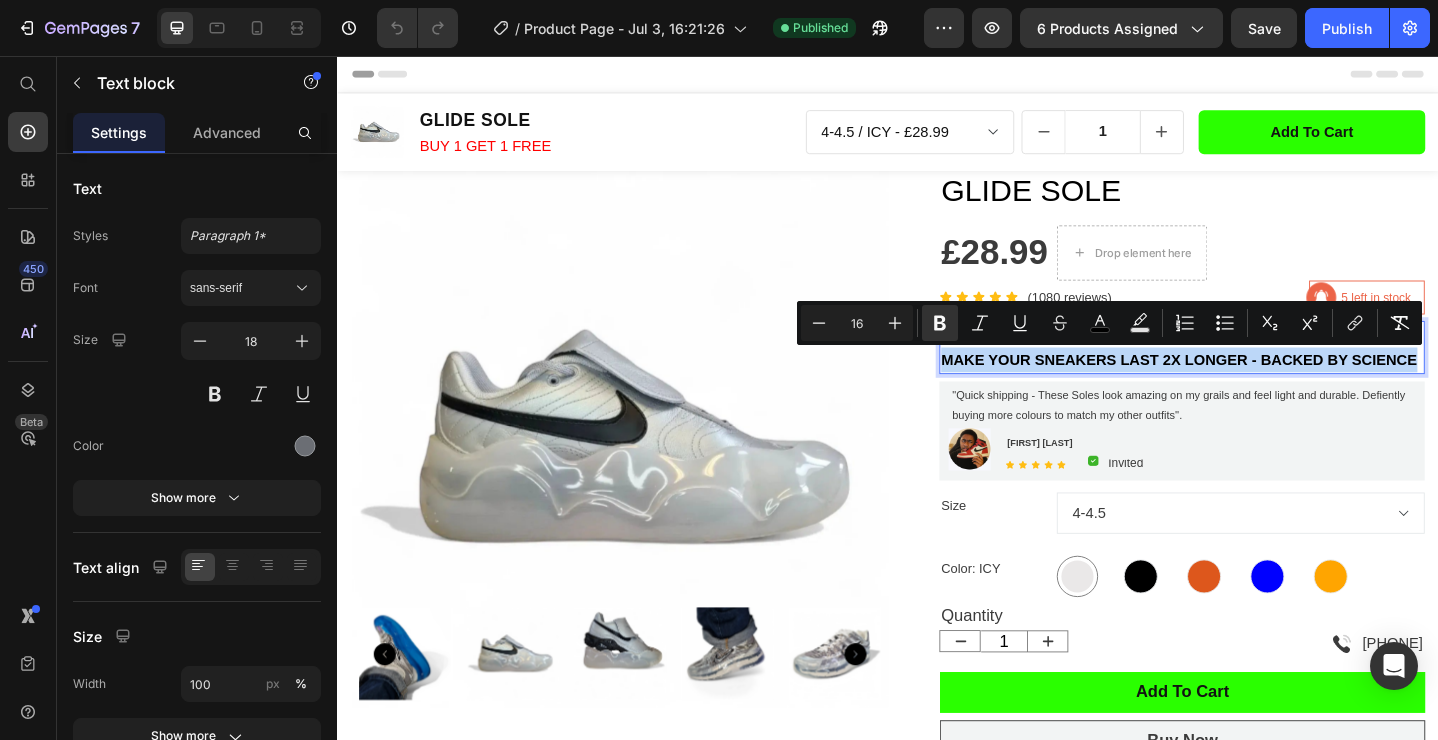 click on "MAKE YOUR SNEAKERS LAST 2X LONGER - BACKED BY SCIENCE" at bounding box center (1254, 387) 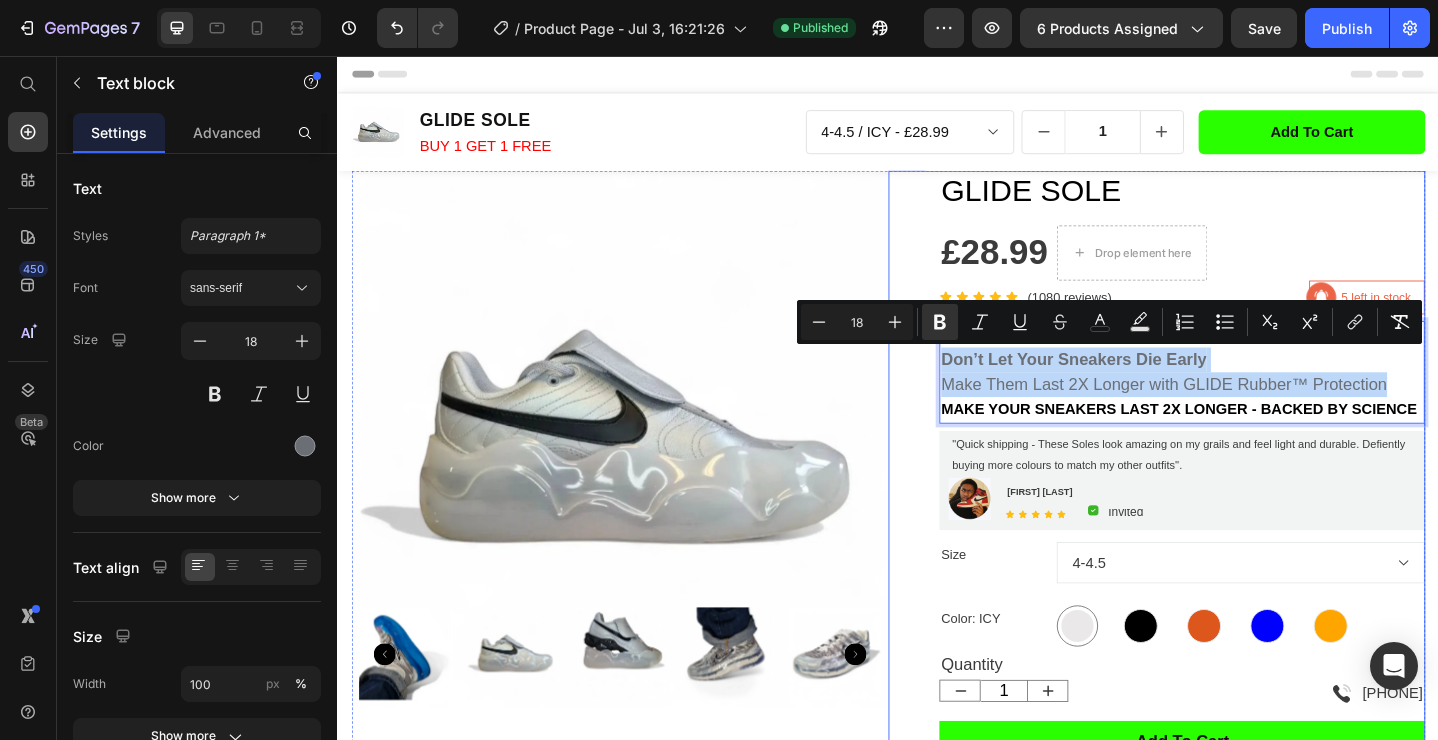 drag, startPoint x: 1487, startPoint y: 416, endPoint x: 992, endPoint y: 385, distance: 495.96976 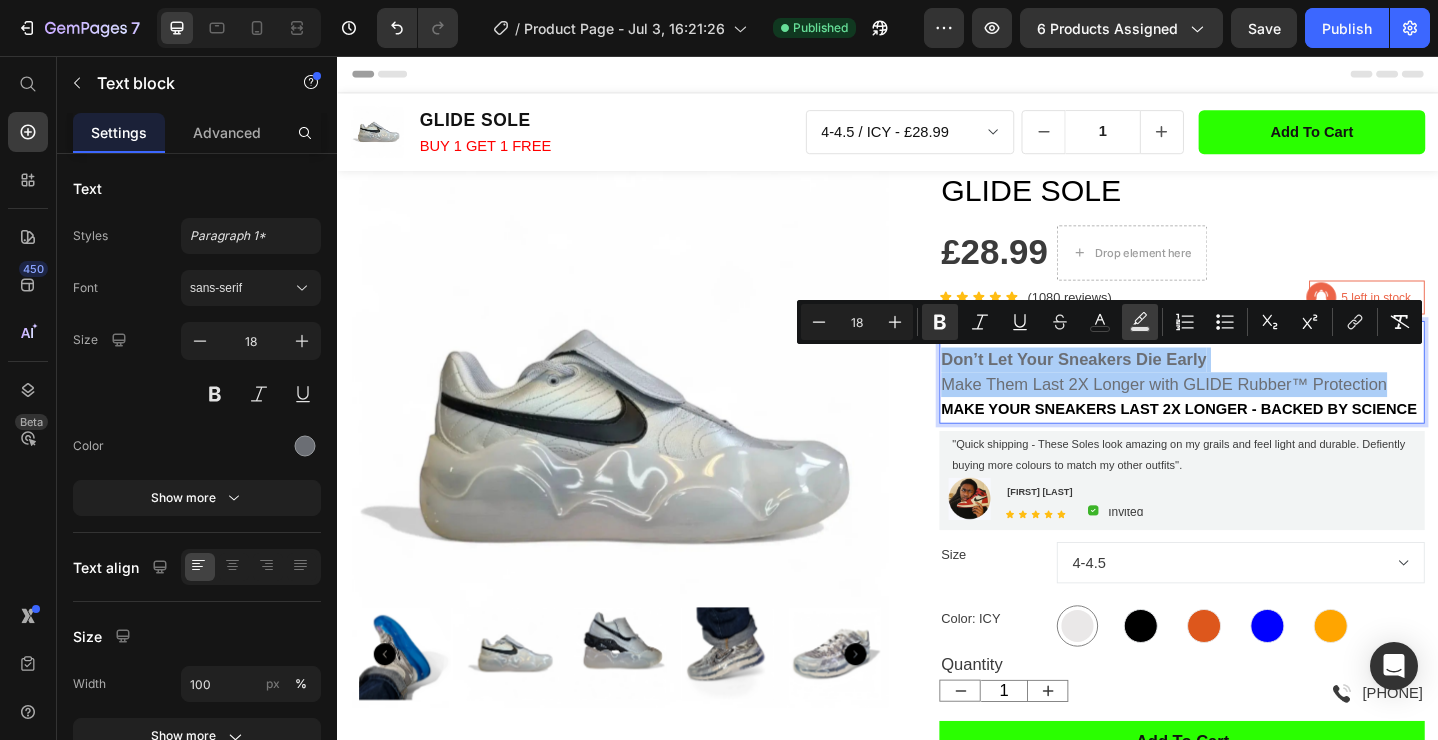 click 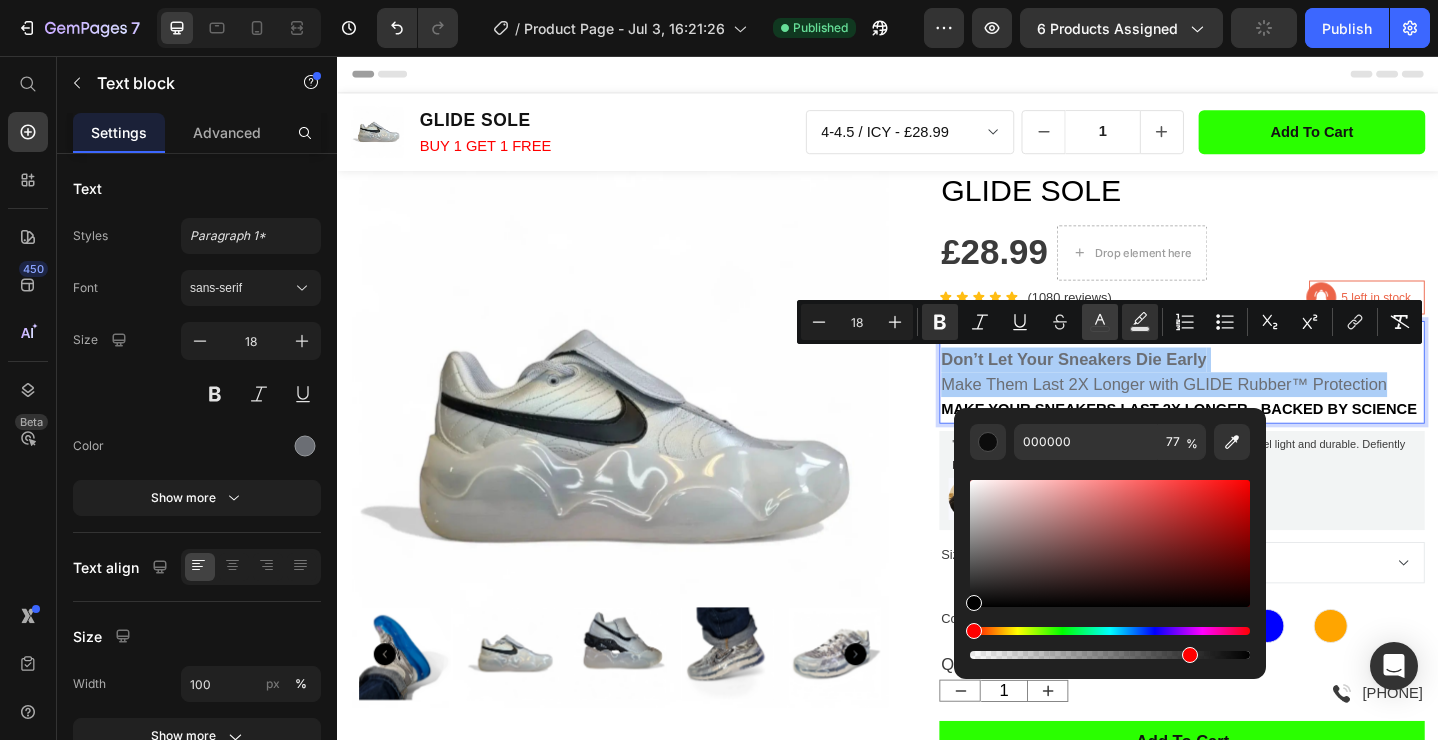 click 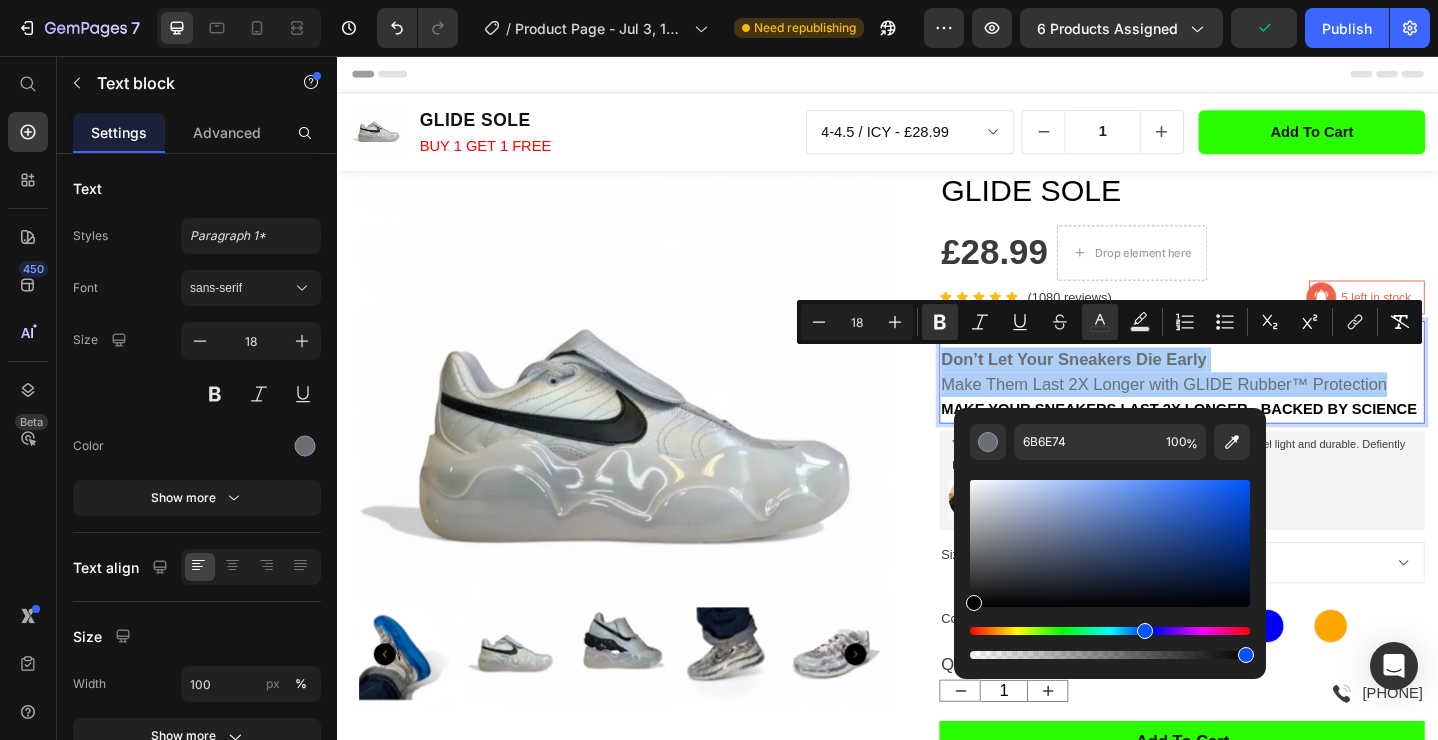 drag, startPoint x: 984, startPoint y: 553, endPoint x: 953, endPoint y: 616, distance: 70.21396 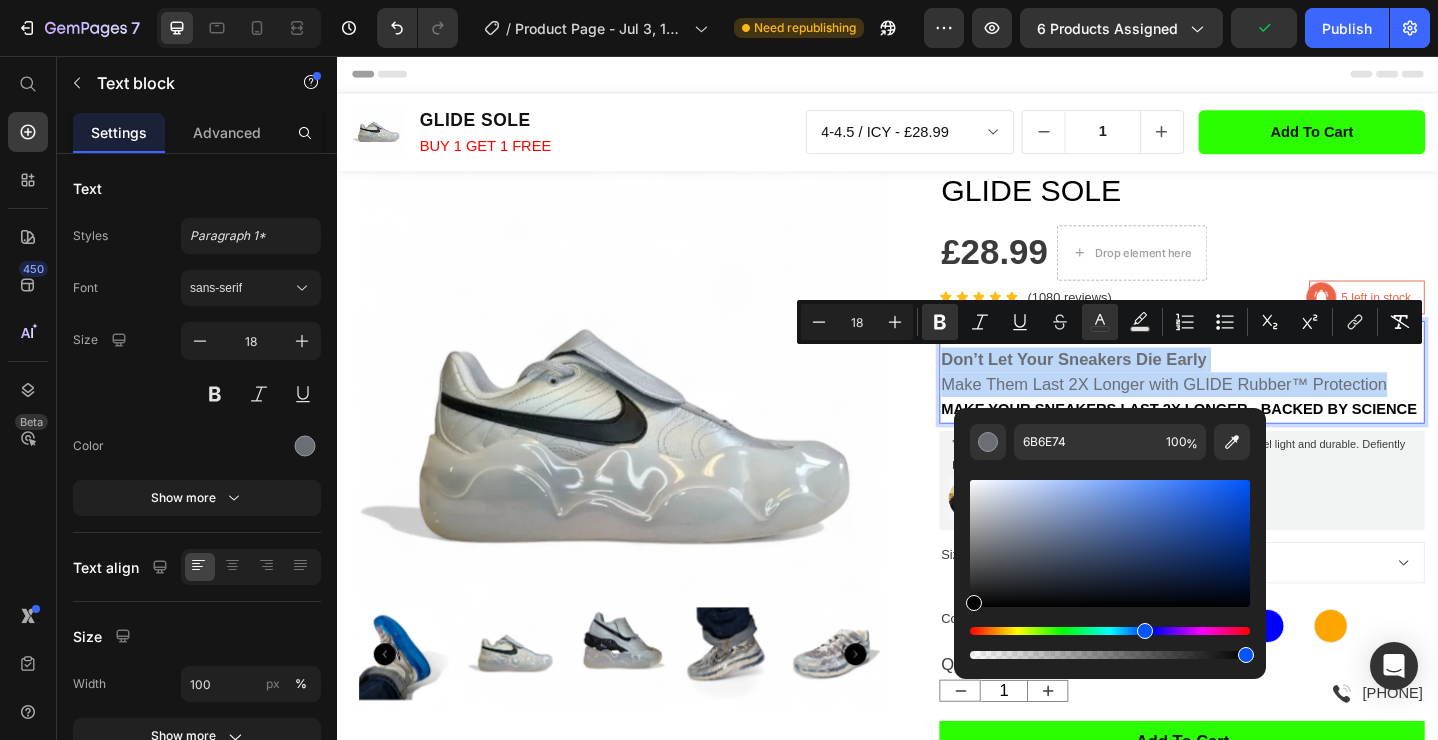 type on "000000" 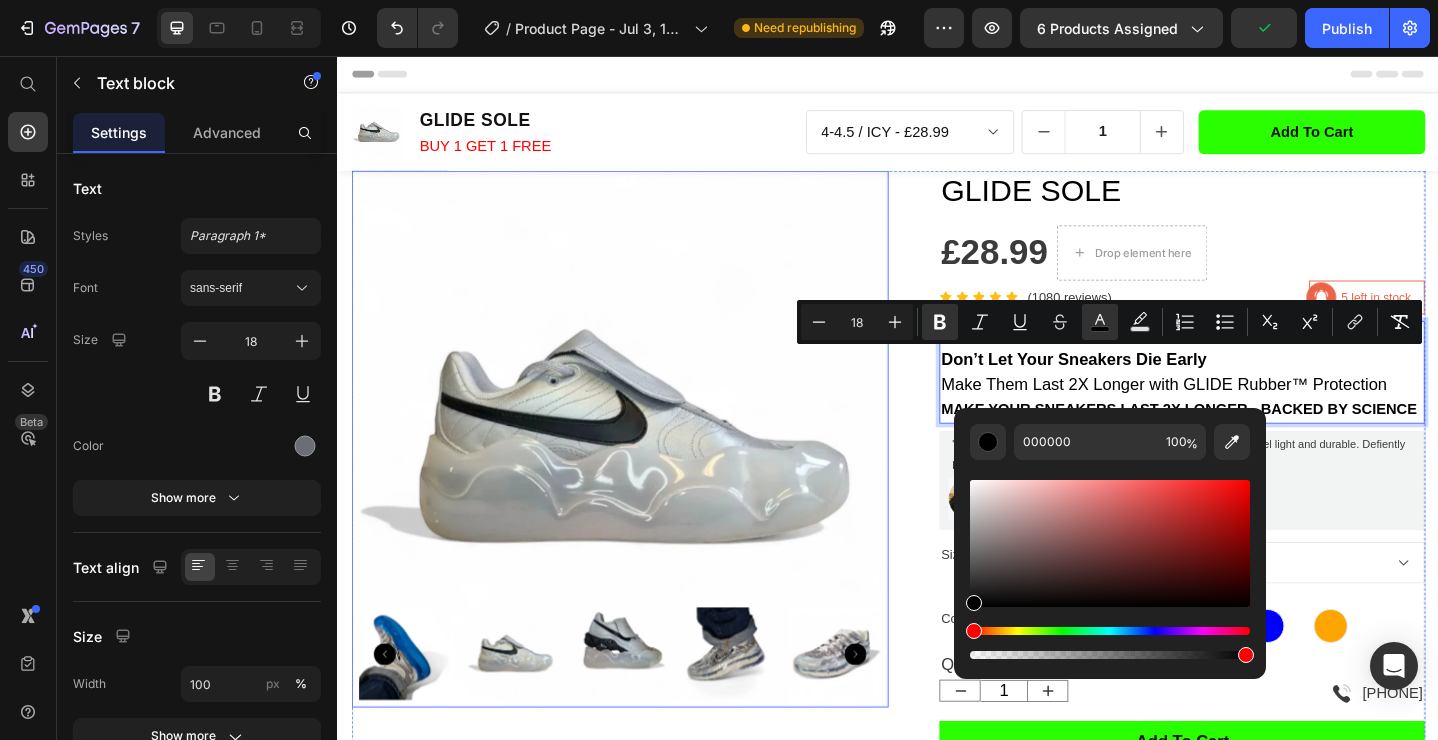 click at bounding box center (644, 473) 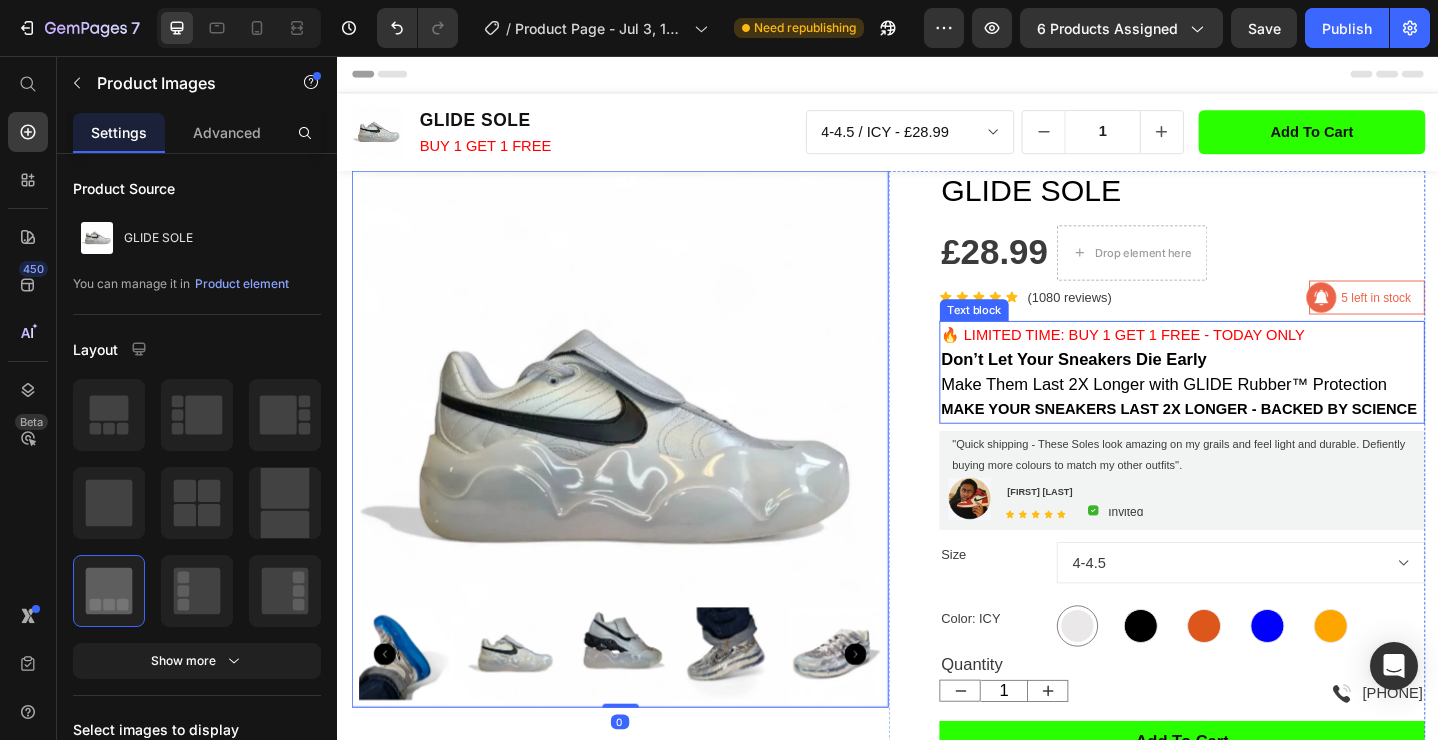 click on "Make Them Last 2X Longer with GLIDE Rubber™ Protection" at bounding box center (1238, 414) 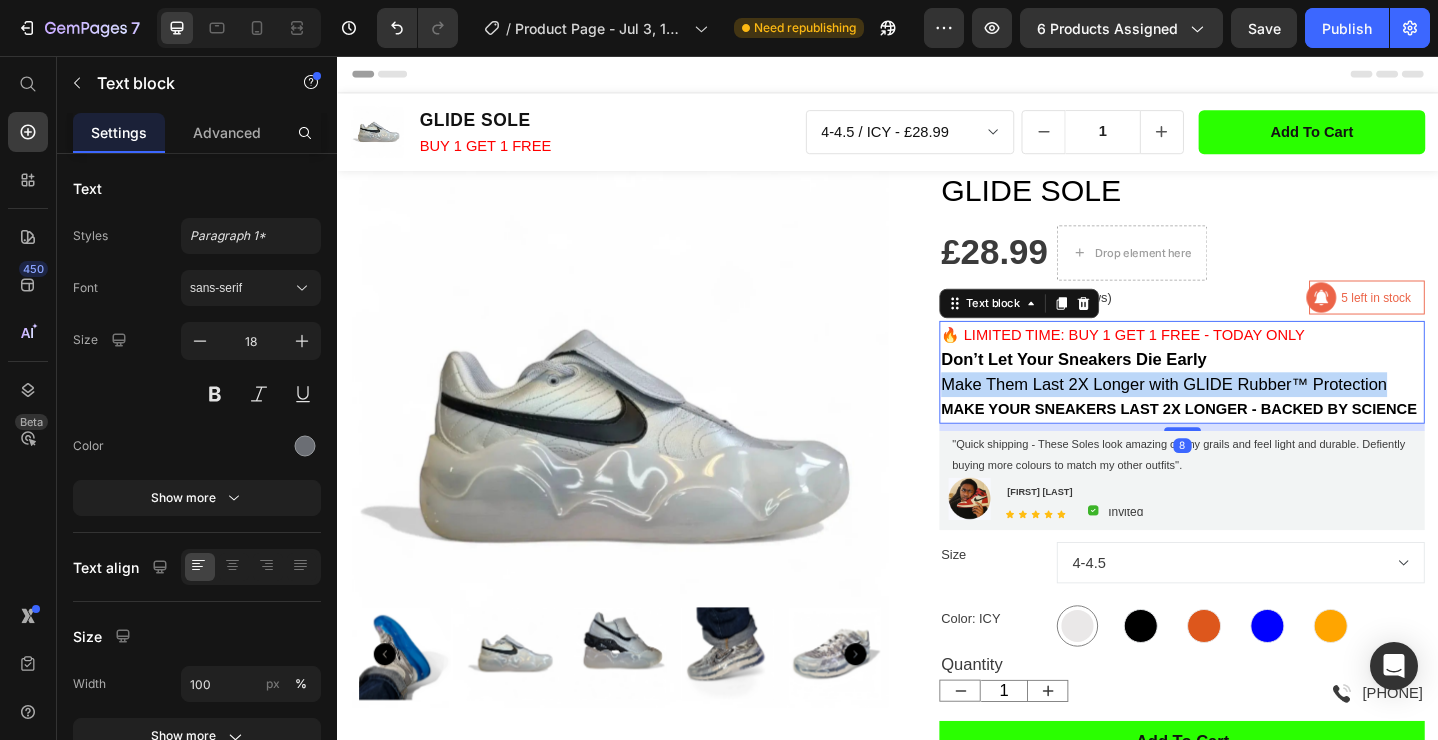click on "Make Them Last 2X Longer with GLIDE Rubber™ Protection" at bounding box center [1238, 414] 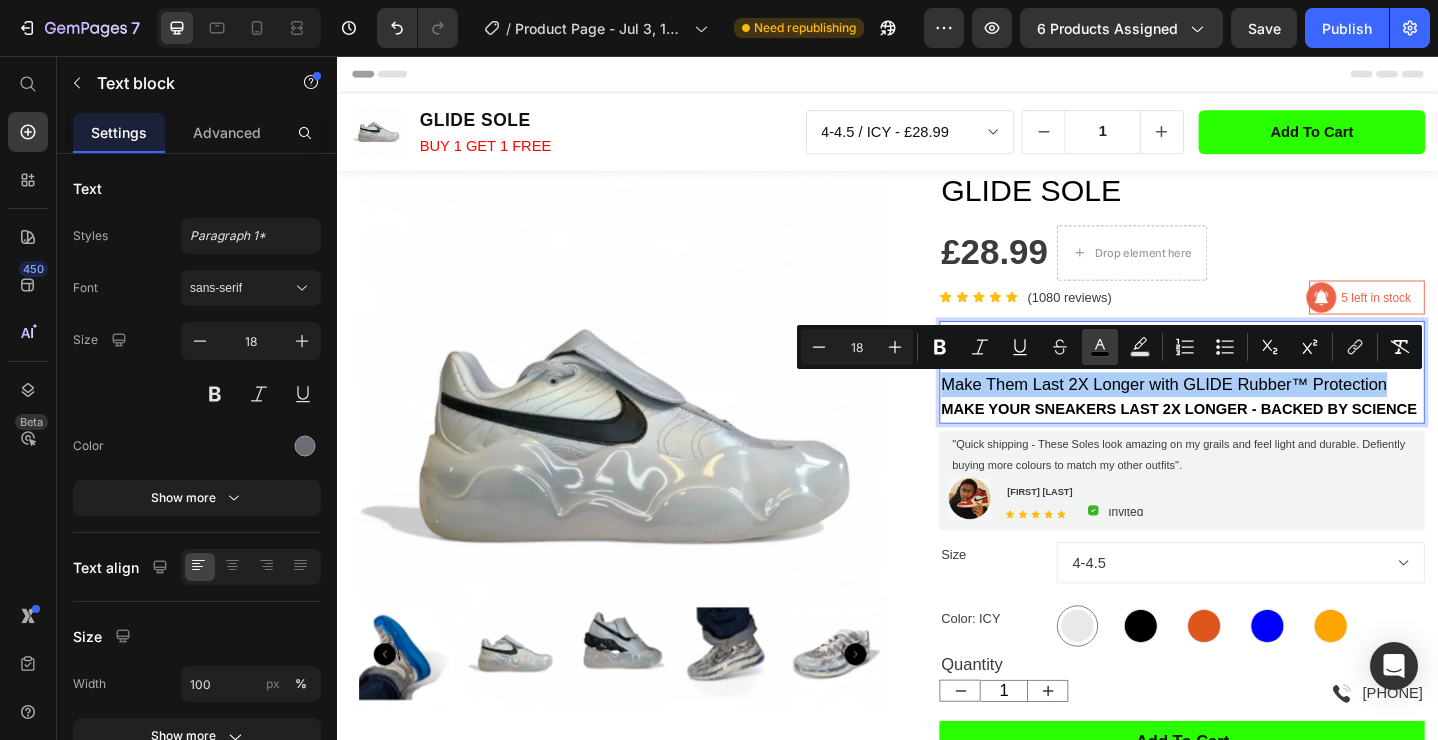 click 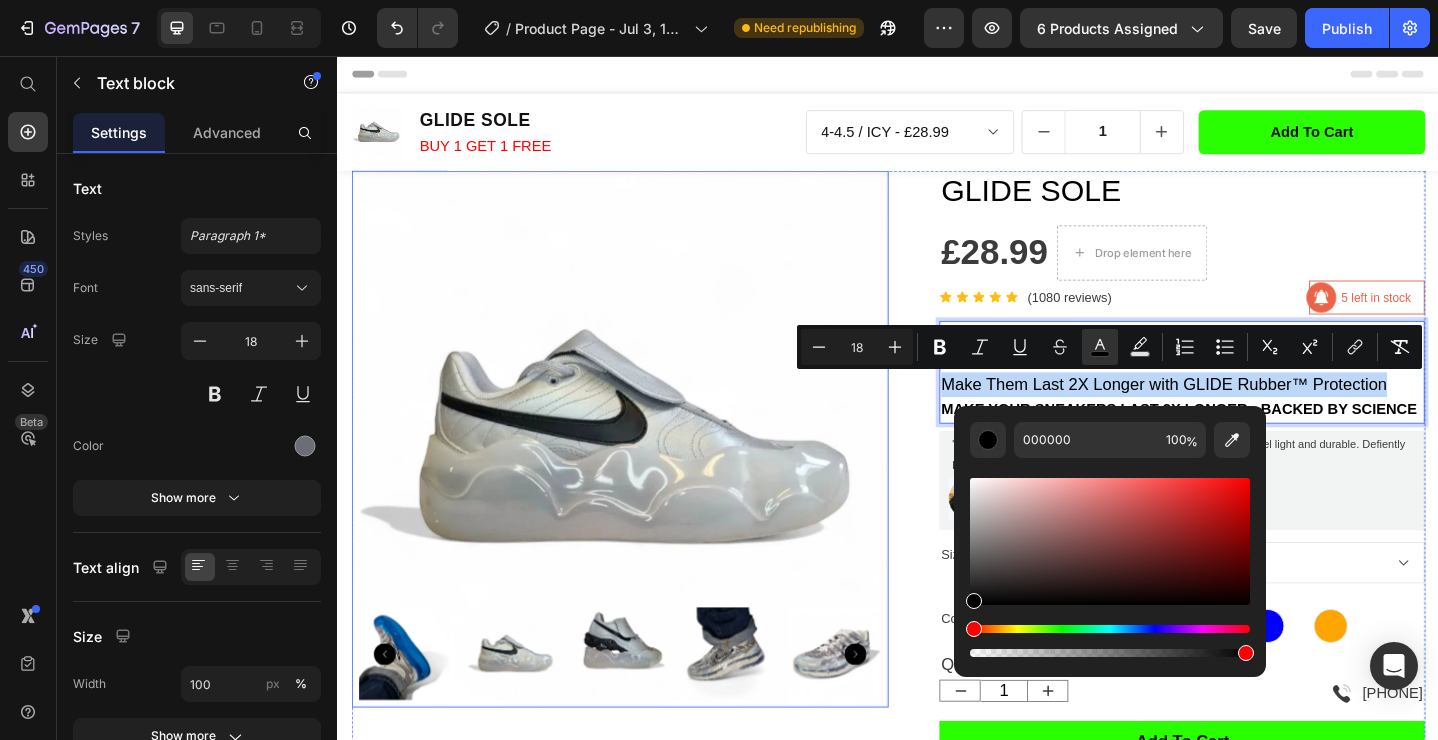 click at bounding box center [644, 473] 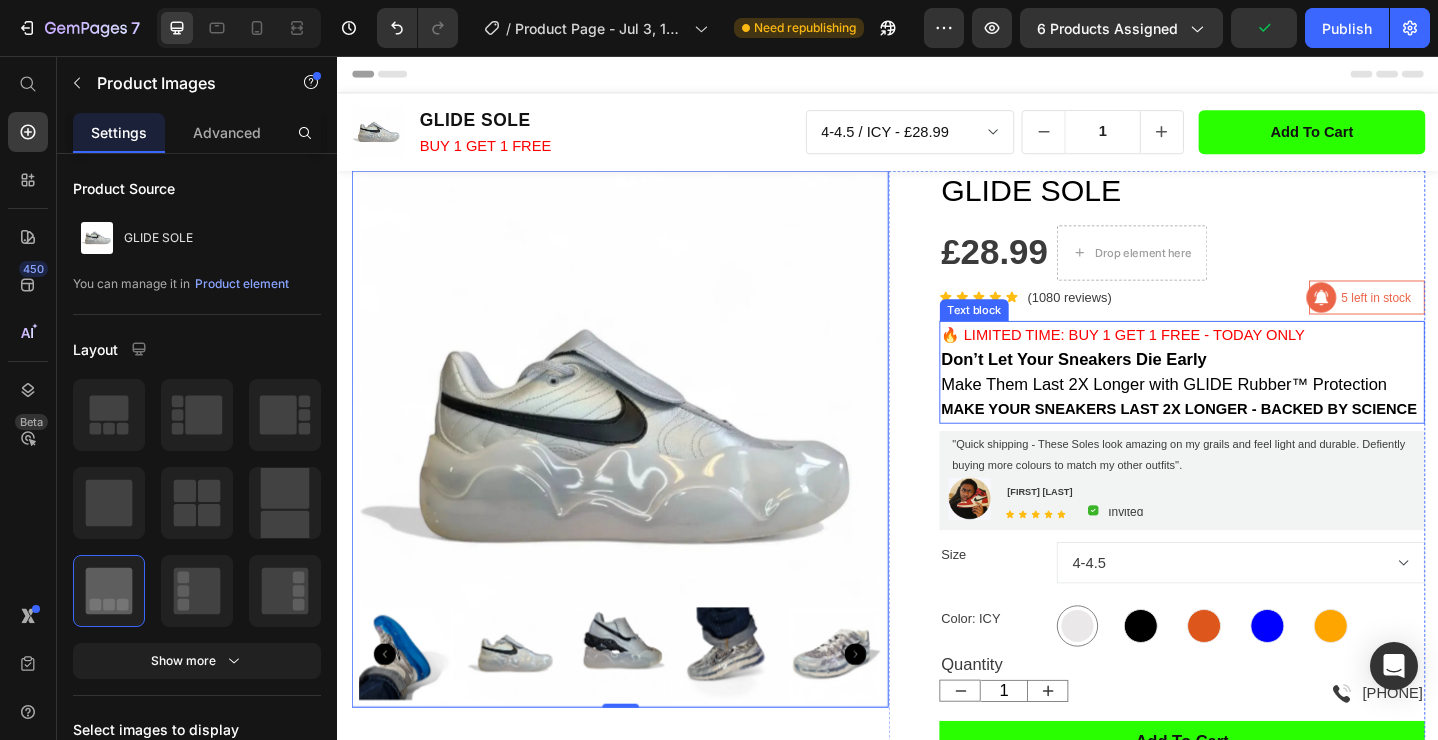 click on "MAKE YOUR SNEAKERS LAST 2X LONGER - BACKED BY SCIENCE" at bounding box center [1254, 441] 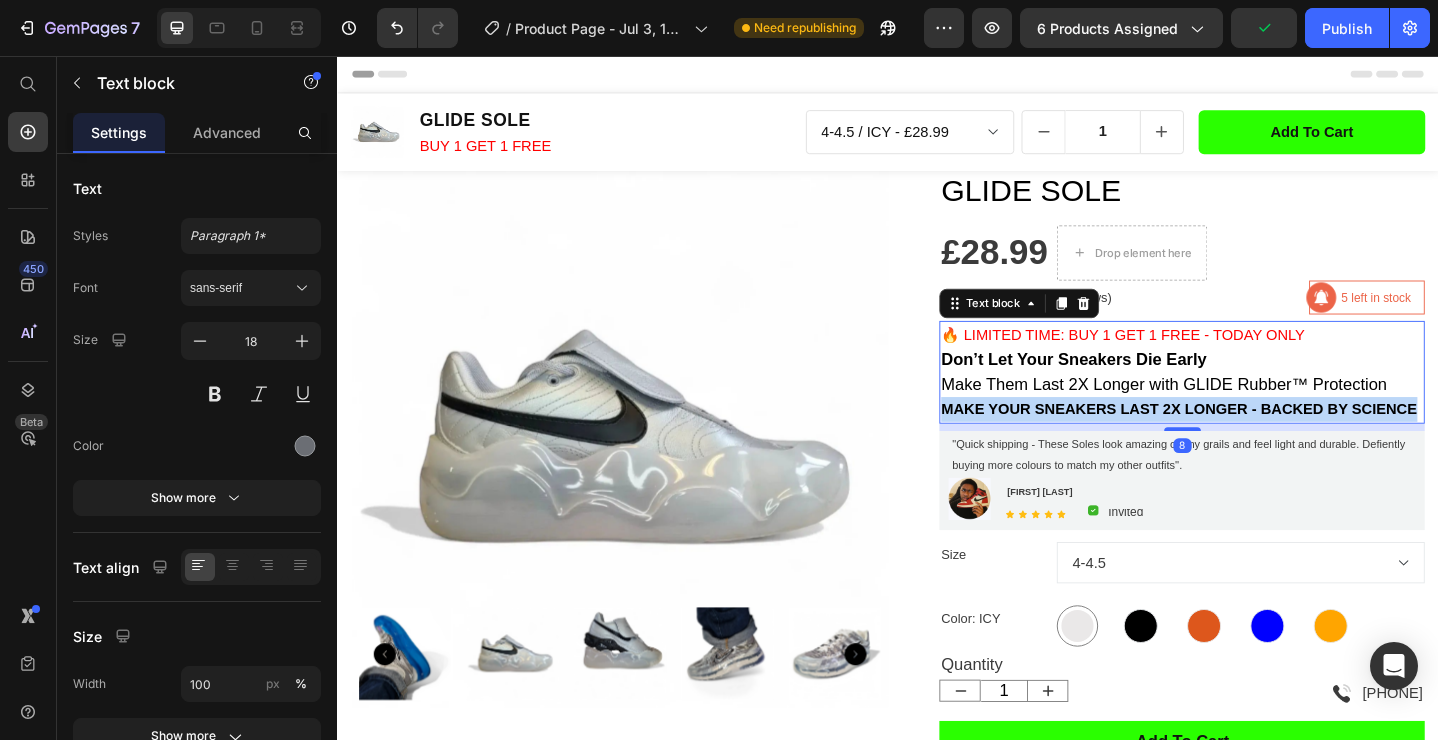 click on "MAKE YOUR SNEAKERS LAST 2X LONGER - BACKED BY SCIENCE" at bounding box center (1254, 441) 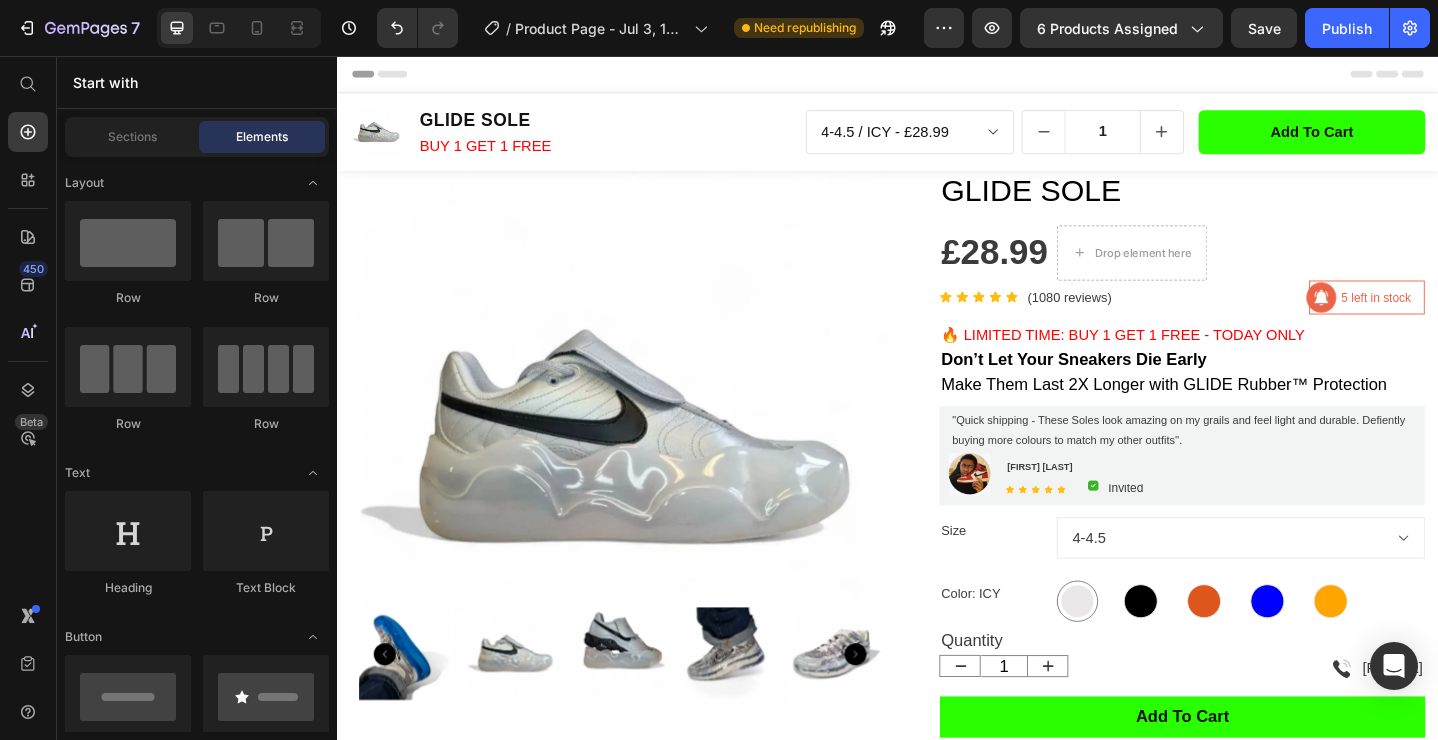 click on "Header" at bounding box center (937, 76) 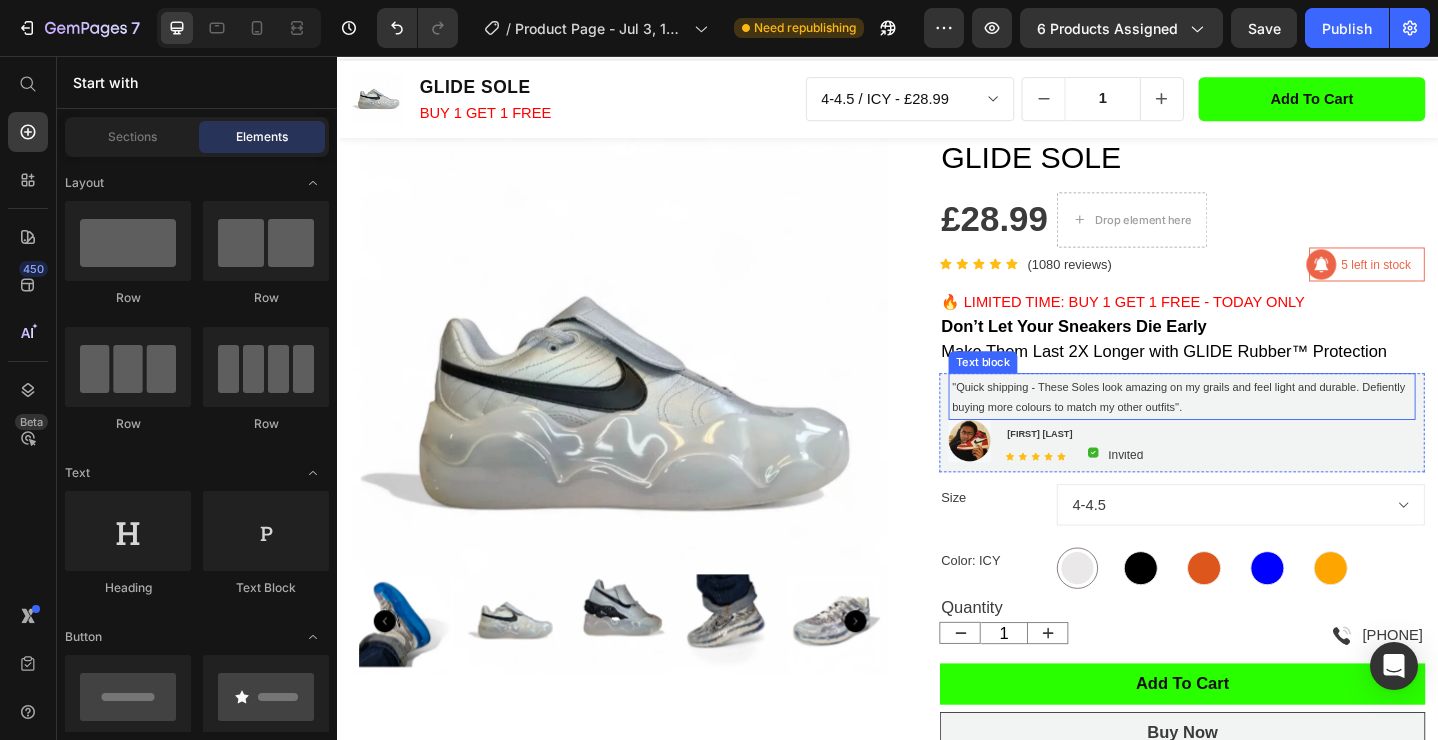scroll, scrollTop: 37, scrollLeft: 0, axis: vertical 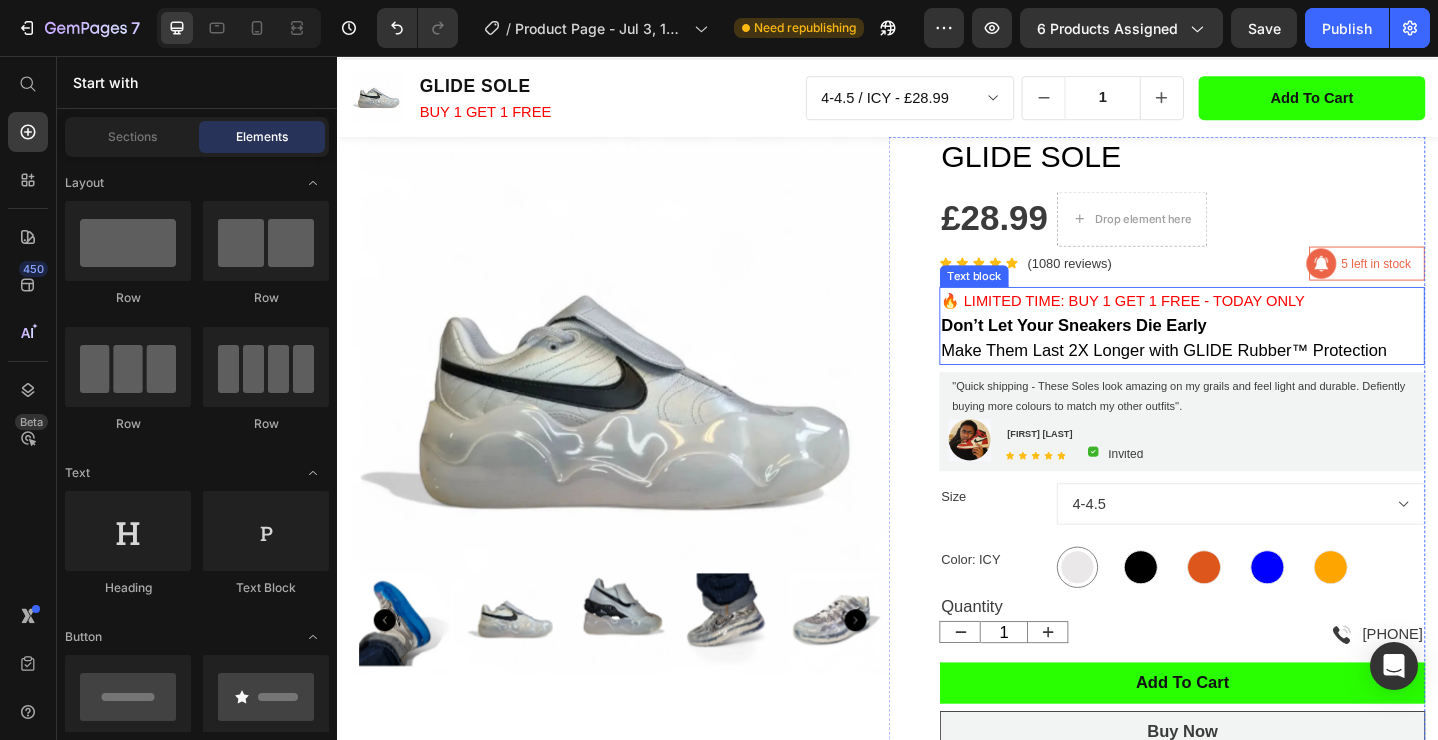 click on "Don’t Let Your Sneakers Die Early" at bounding box center (1139, 350) 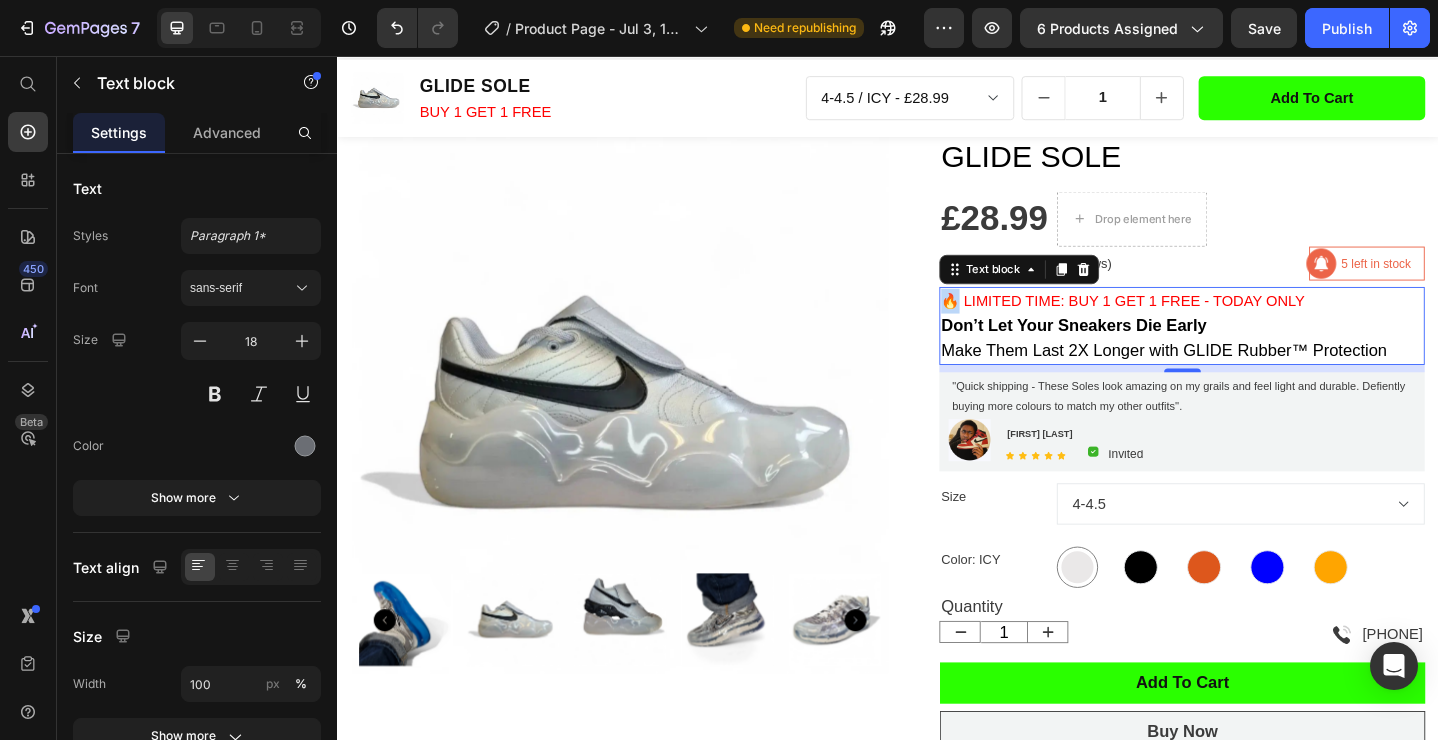 click on "🔥 LIMITED TIME: BUY 1 GET 1 FREE - TODAY ONLY" at bounding box center (1193, 323) 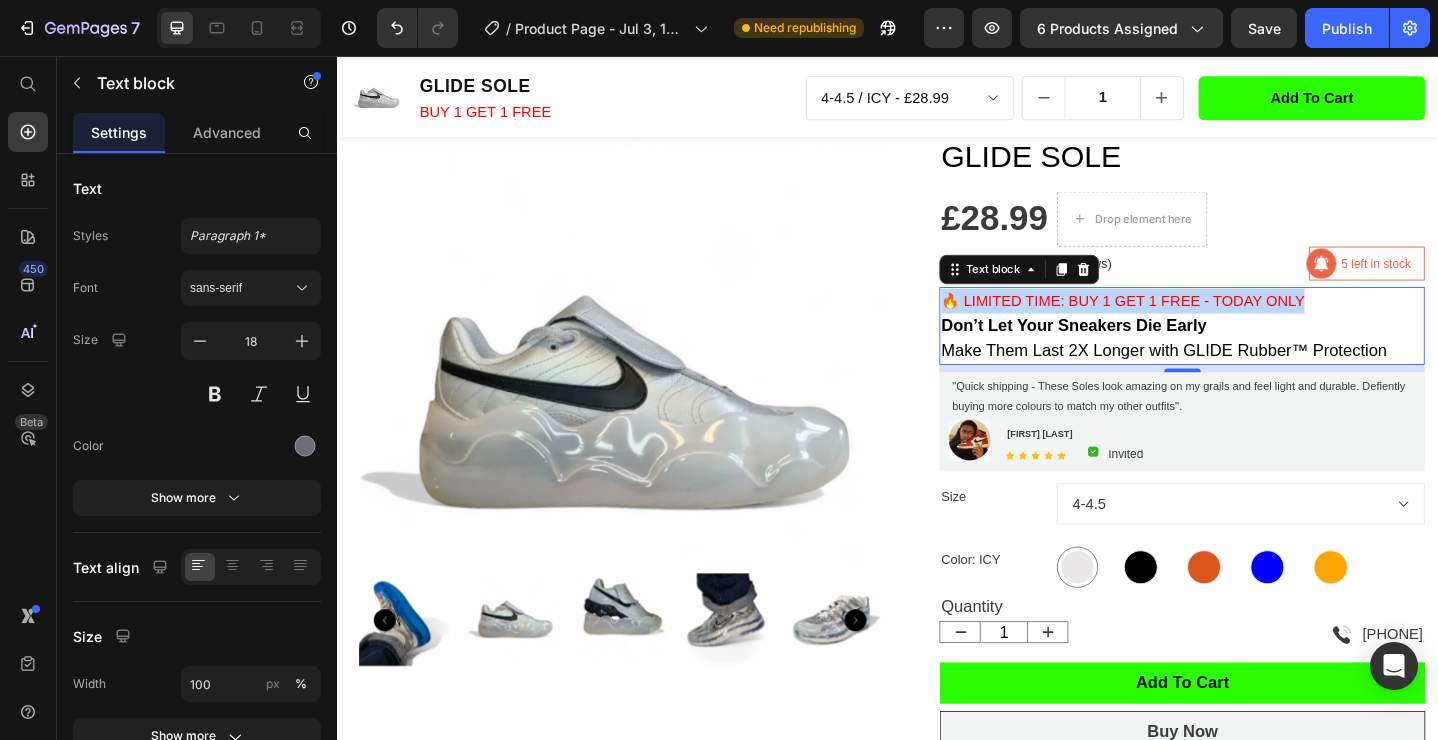 click on "🔥 LIMITED TIME: BUY 1 GET 1 FREE - TODAY ONLY" at bounding box center [1193, 323] 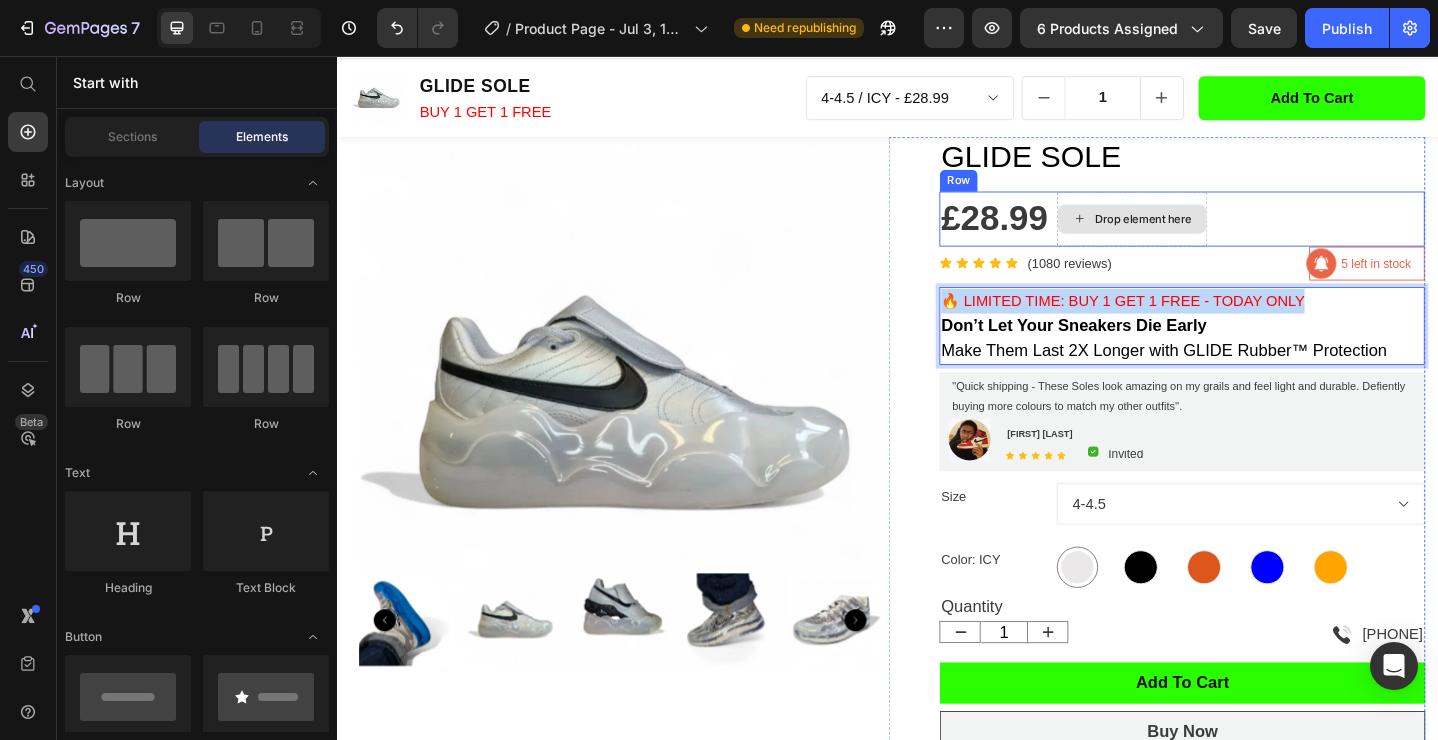 click on "Drop element here" at bounding box center (1215, 234) 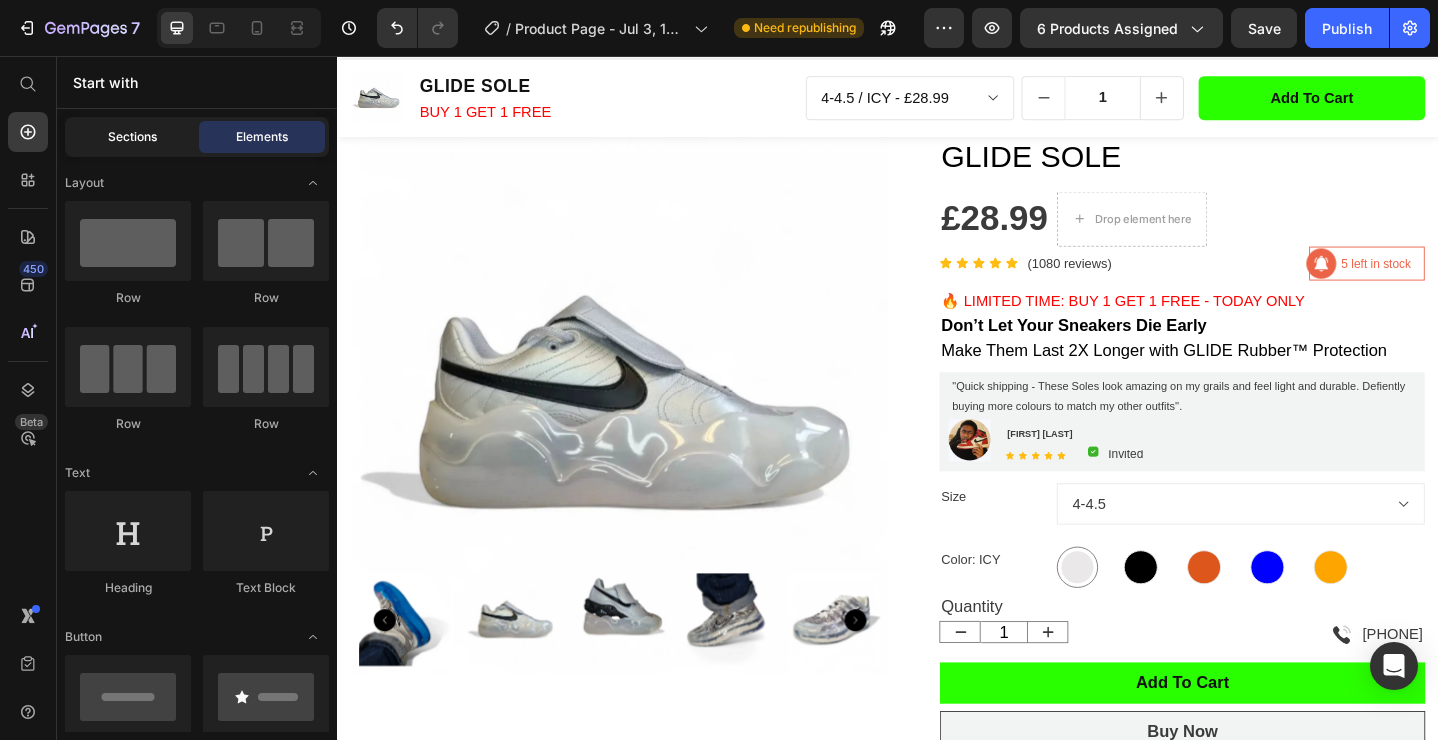 click on "Sections" 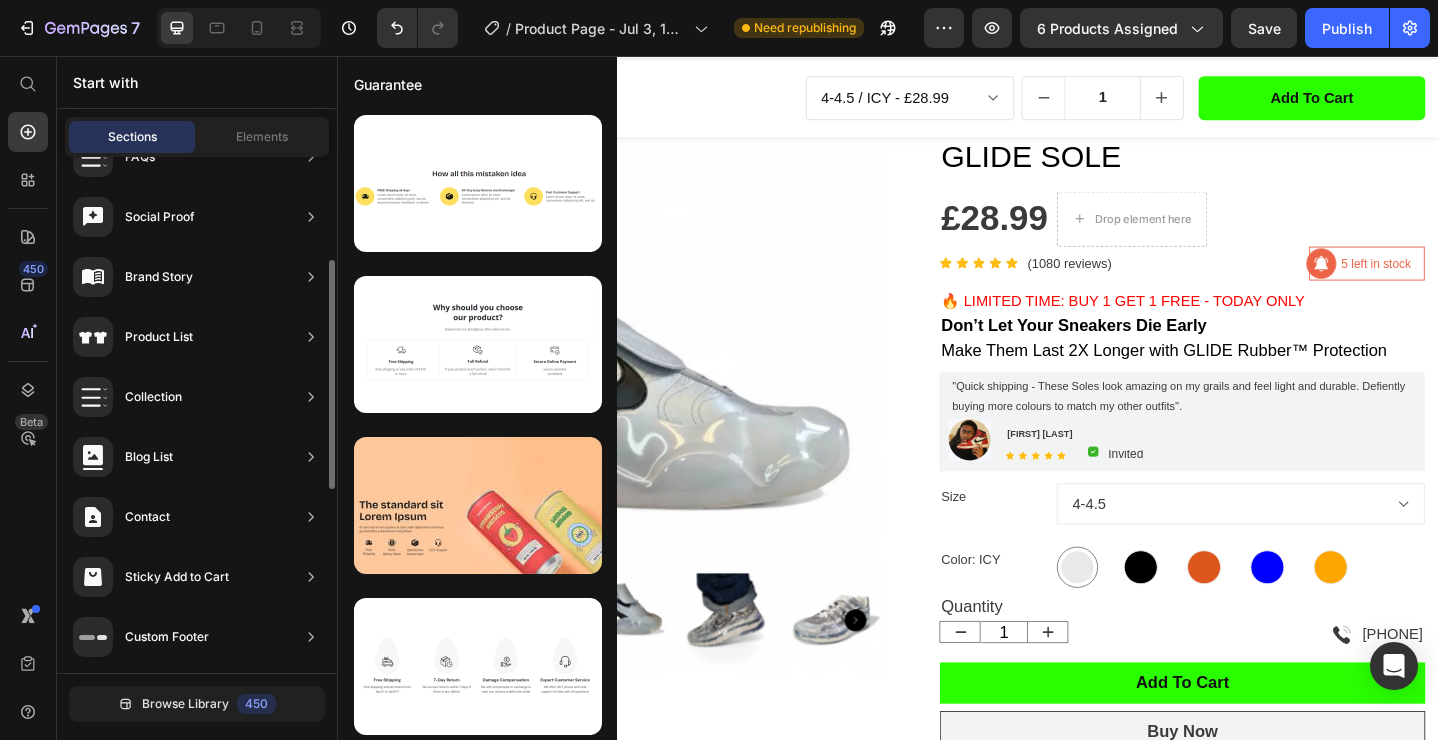 scroll, scrollTop: 0, scrollLeft: 0, axis: both 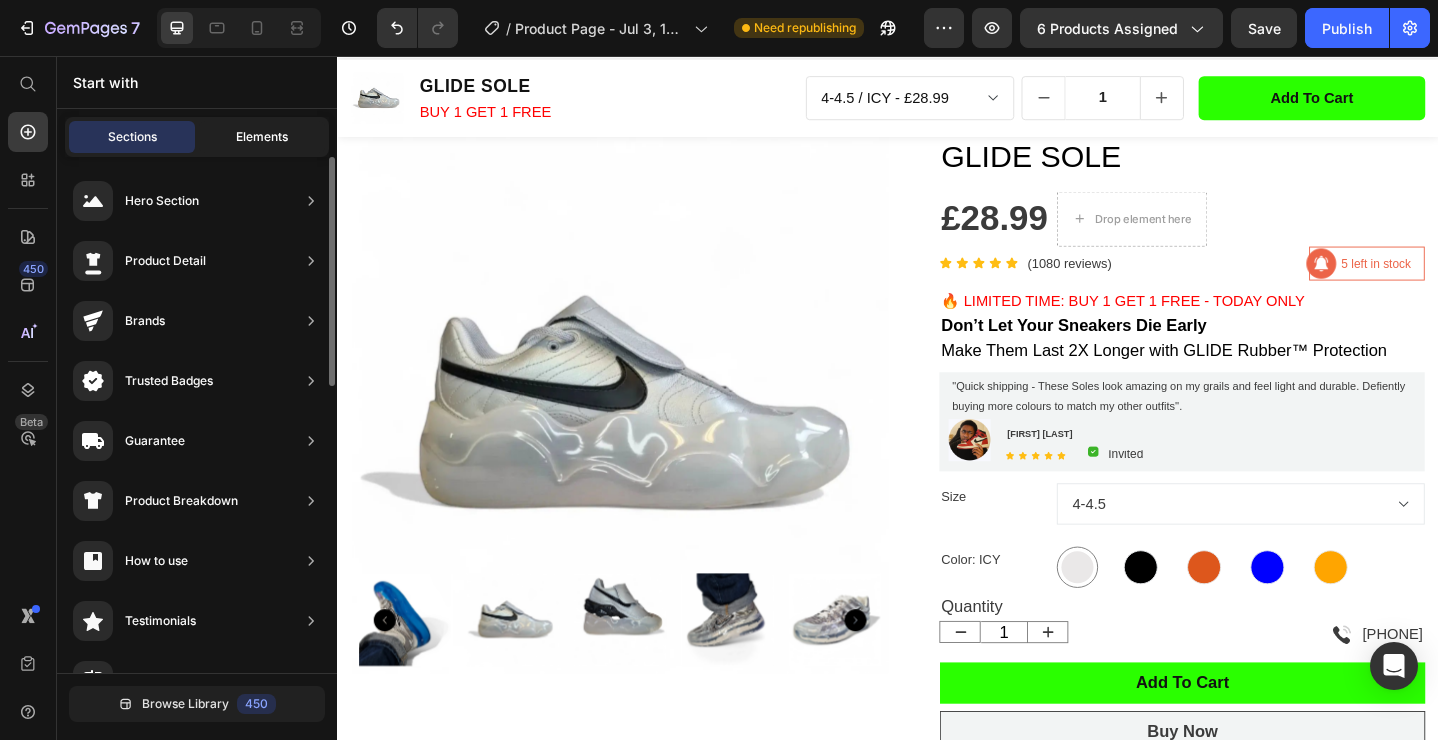 click on "Elements" 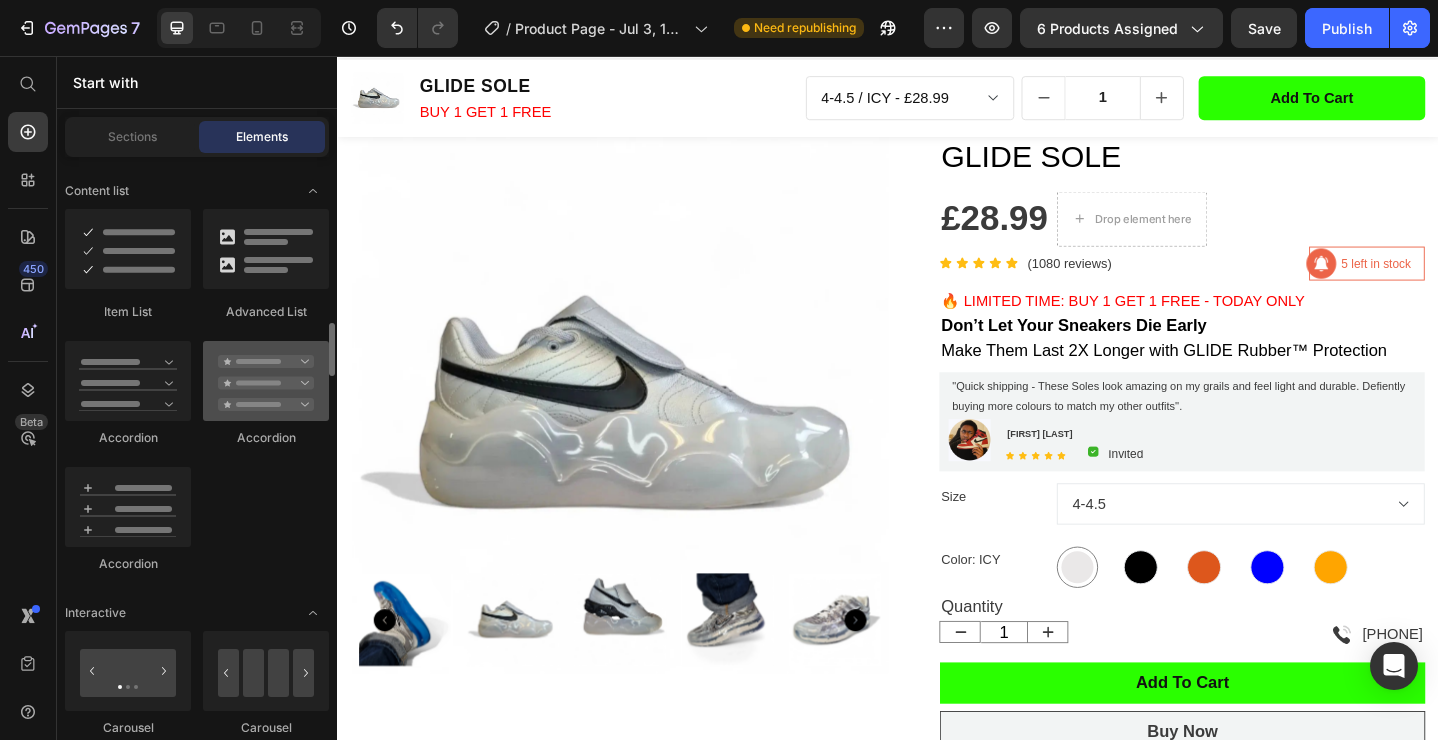 scroll, scrollTop: 1715, scrollLeft: 0, axis: vertical 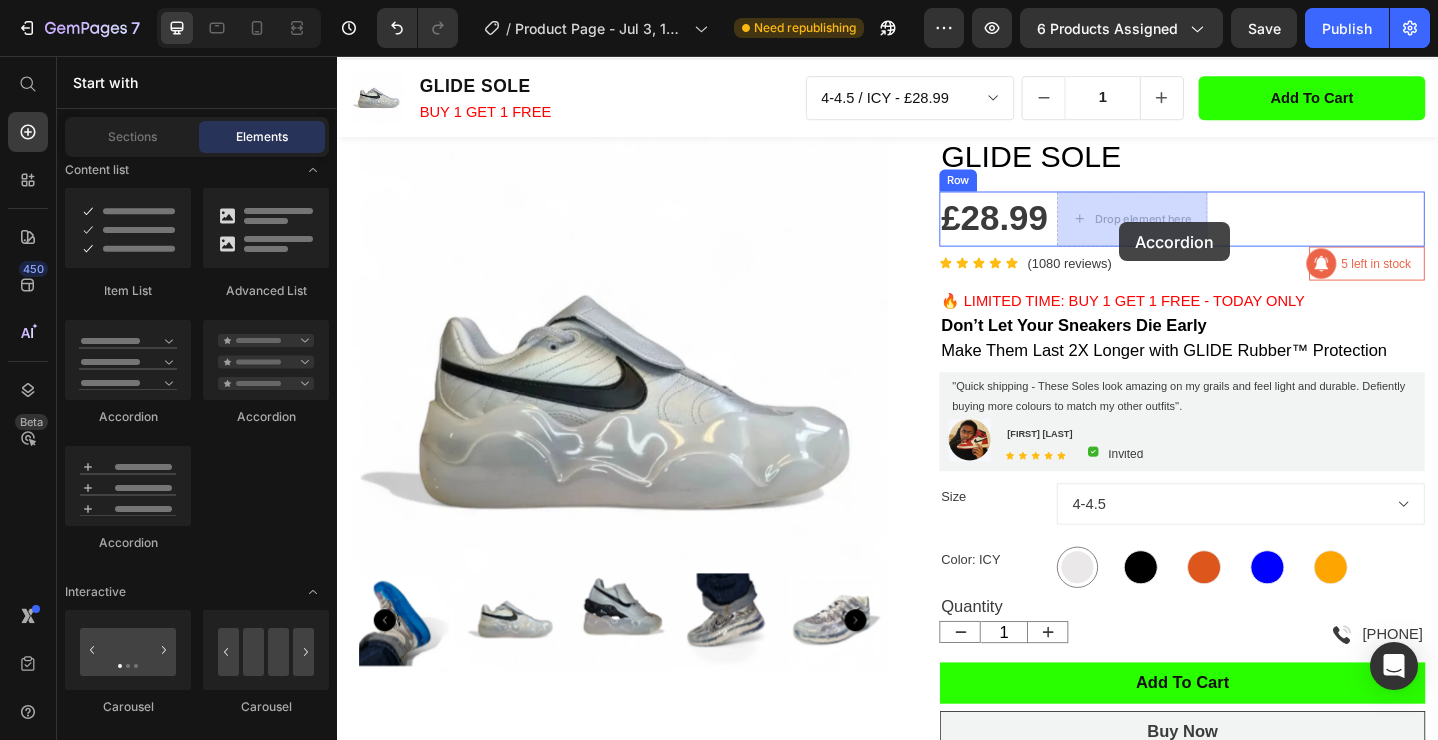 drag, startPoint x: 468, startPoint y: 416, endPoint x: 1189, endPoint y: 237, distance: 742.88763 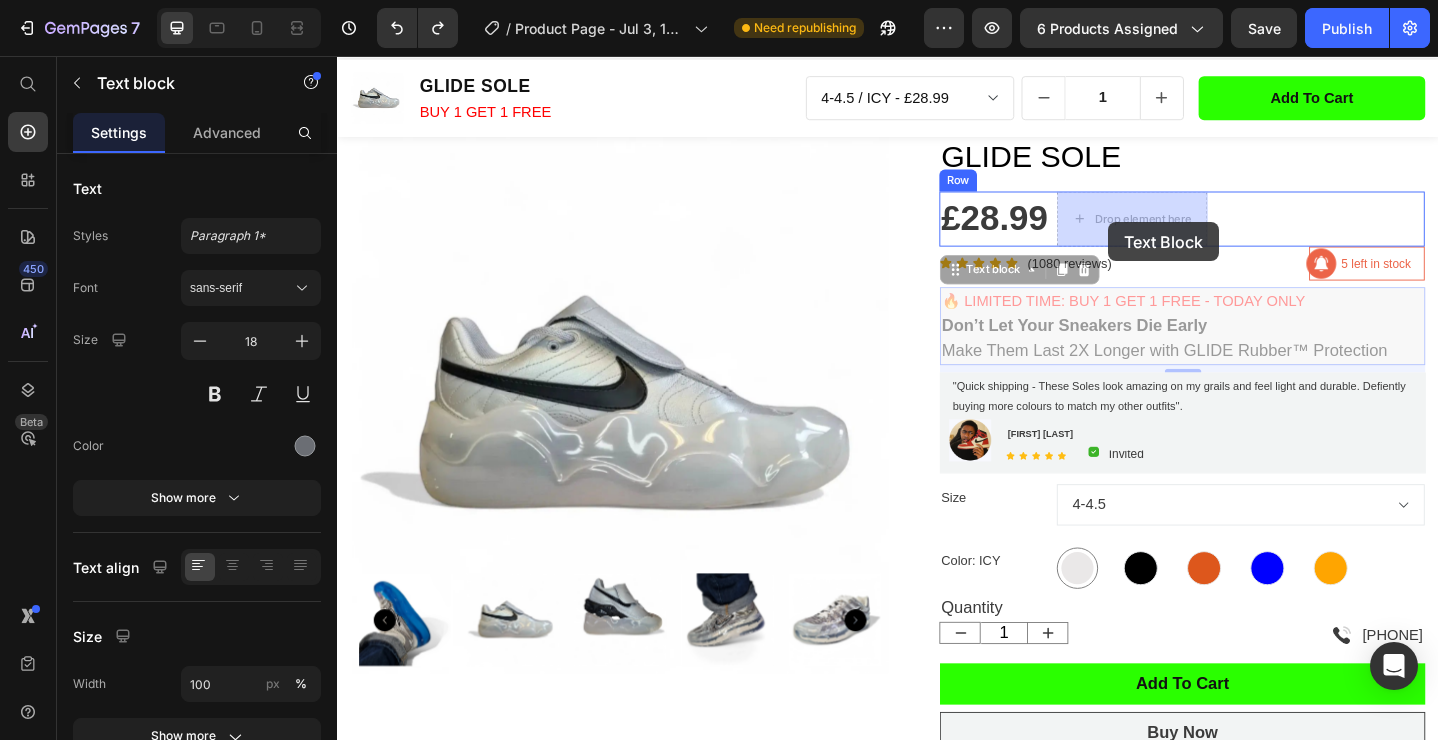 drag, startPoint x: 1055, startPoint y: 326, endPoint x: 1177, endPoint y: 237, distance: 151.01324 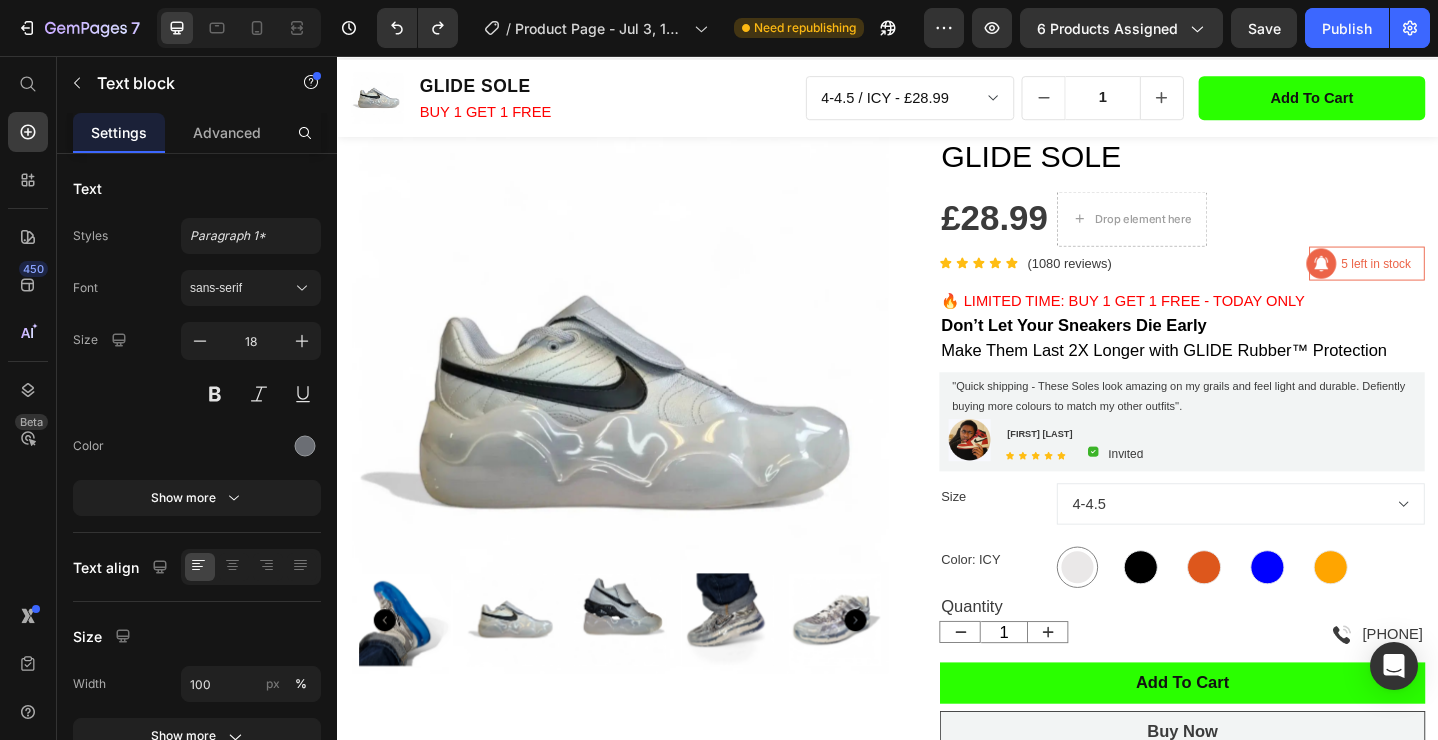 click on "🔥 LIMITED TIME: BUY 1 GET 1 FREE - TODAY ONLY" at bounding box center [1193, 323] 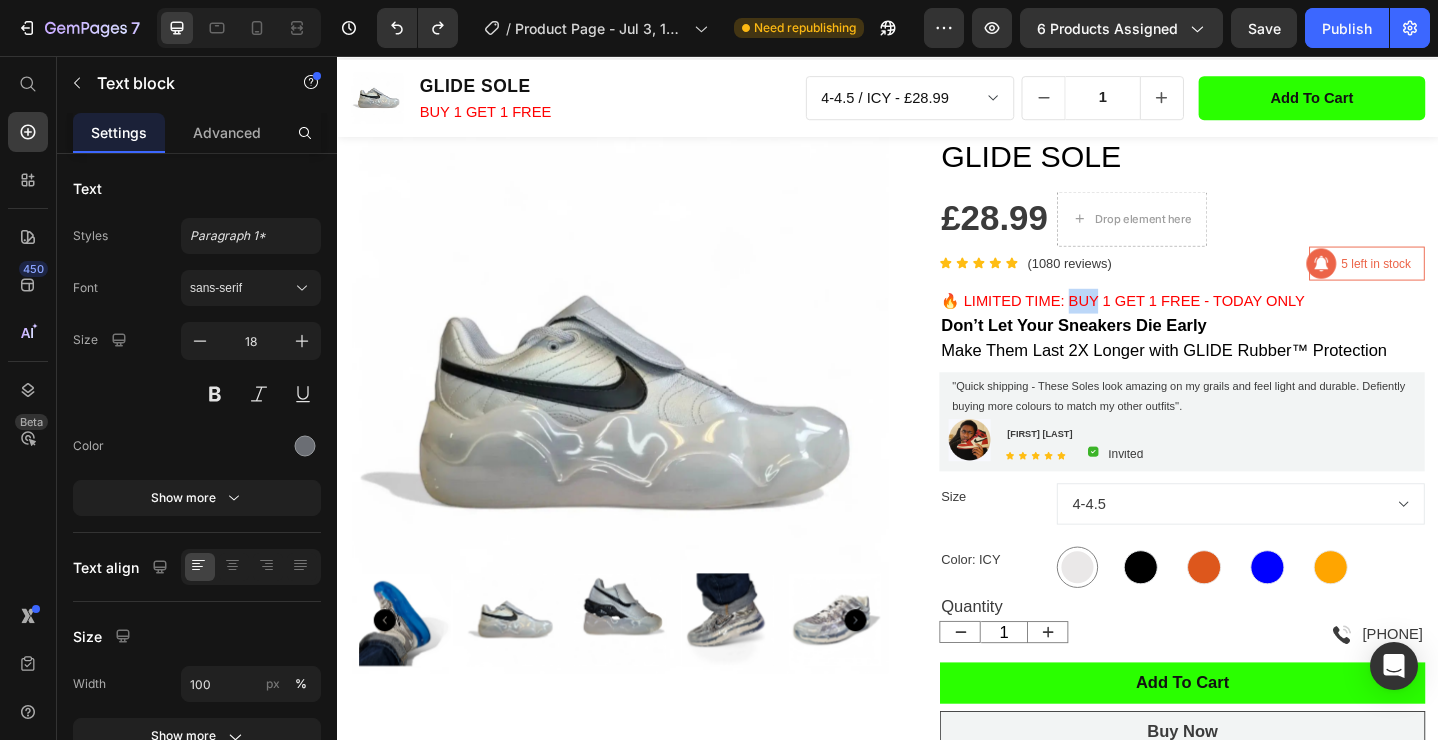click on "🔥 LIMITED TIME: BUY 1 GET 1 FREE - TODAY ONLY" at bounding box center (1193, 323) 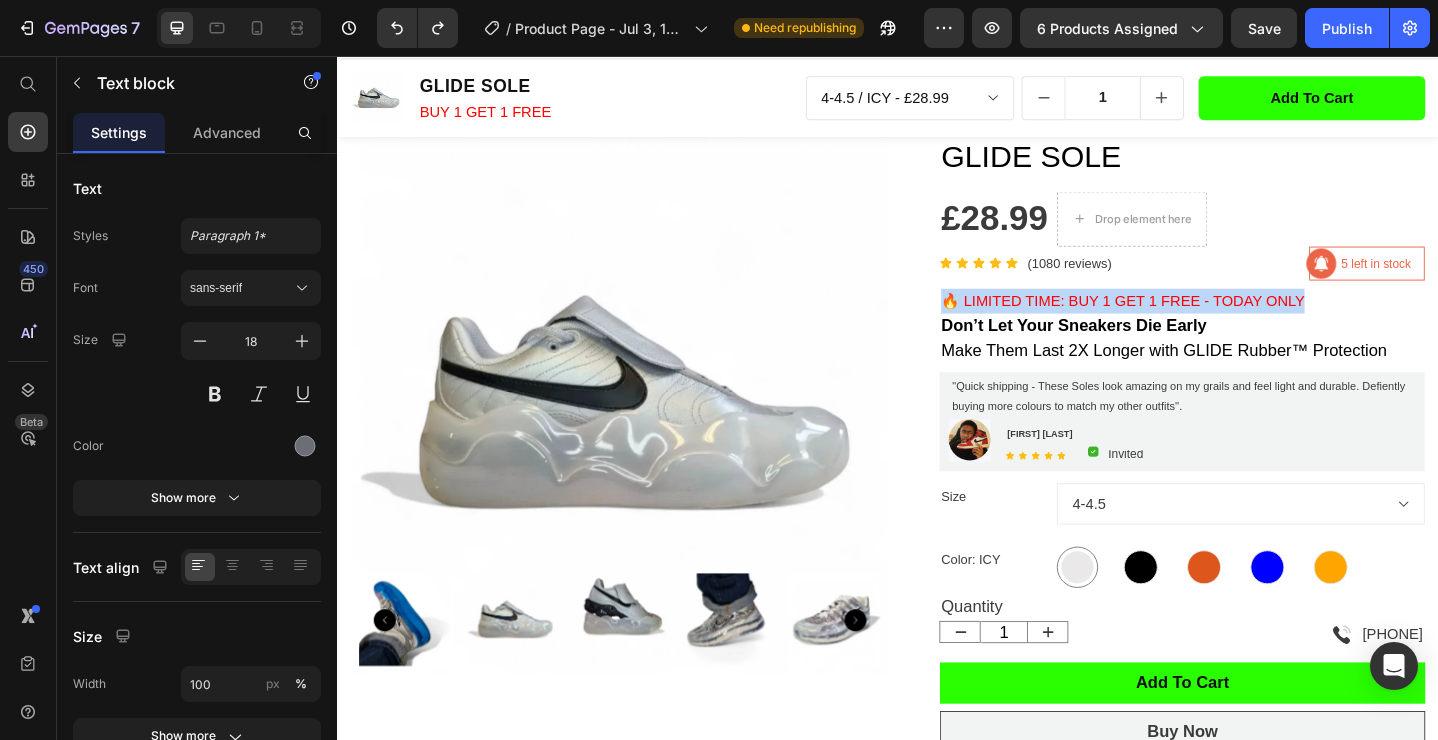 click on "🔥 LIMITED TIME: BUY 1 GET 1 FREE - TODAY ONLY" at bounding box center (1193, 323) 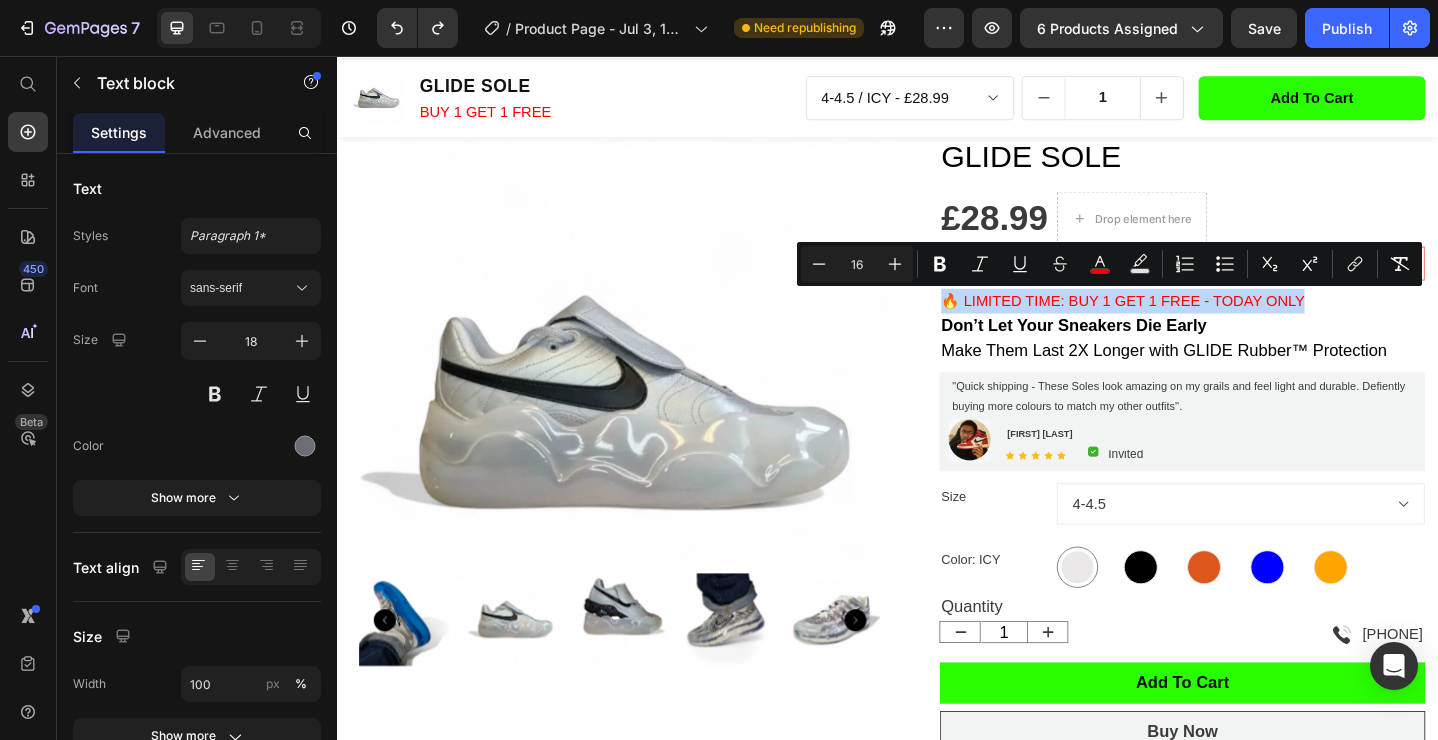 copy on "🔥 LIMITED TIME: BUY 1 GET 1 FREE - TODAY ONLY" 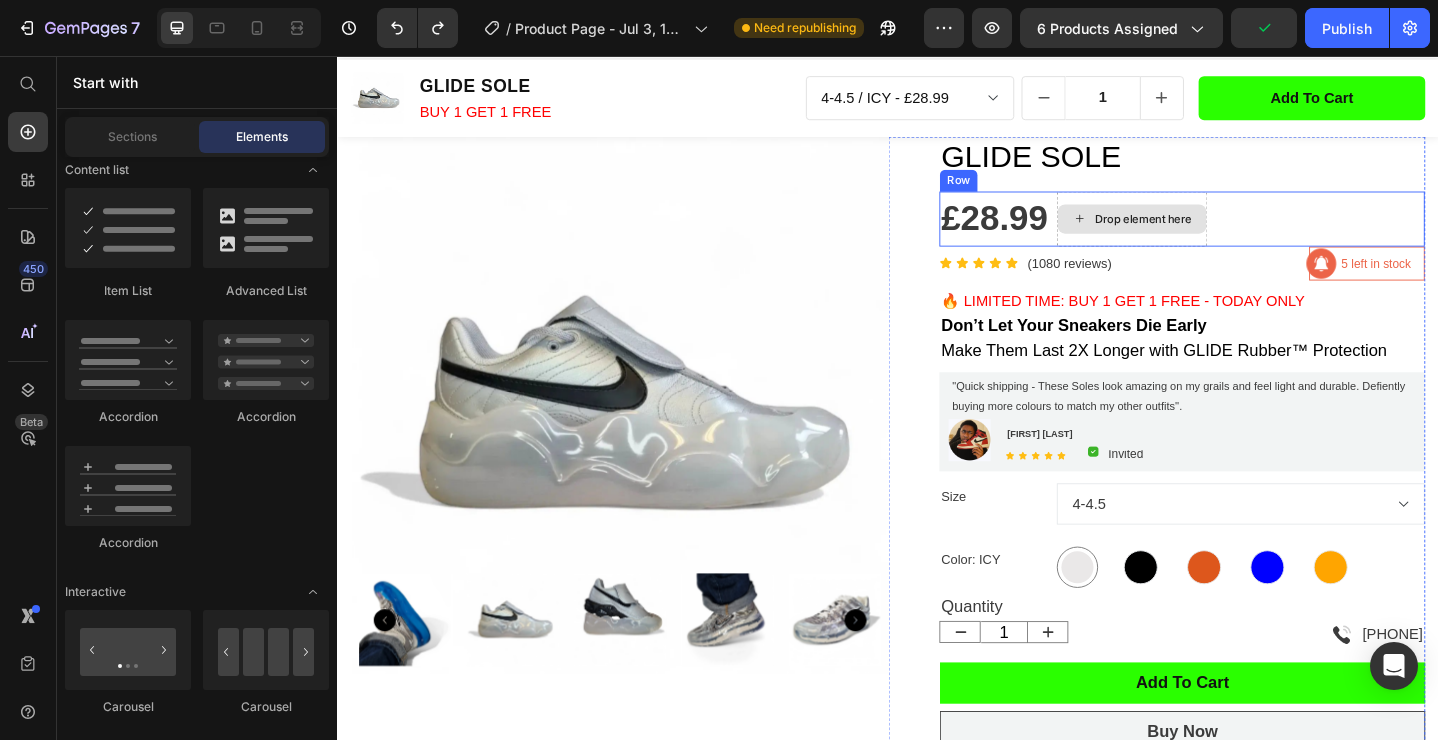 click on "Drop element here" at bounding box center [1215, 234] 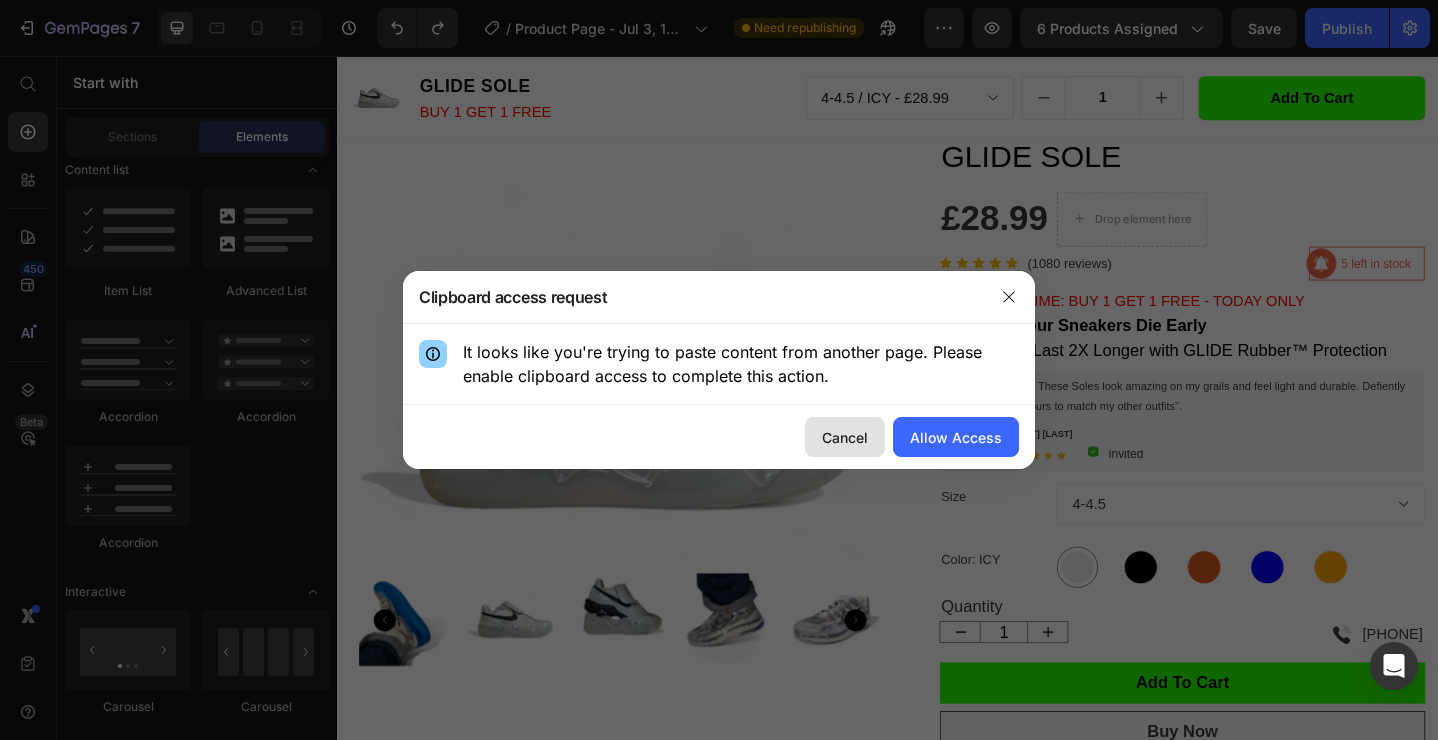 click on "Cancel" at bounding box center (845, 437) 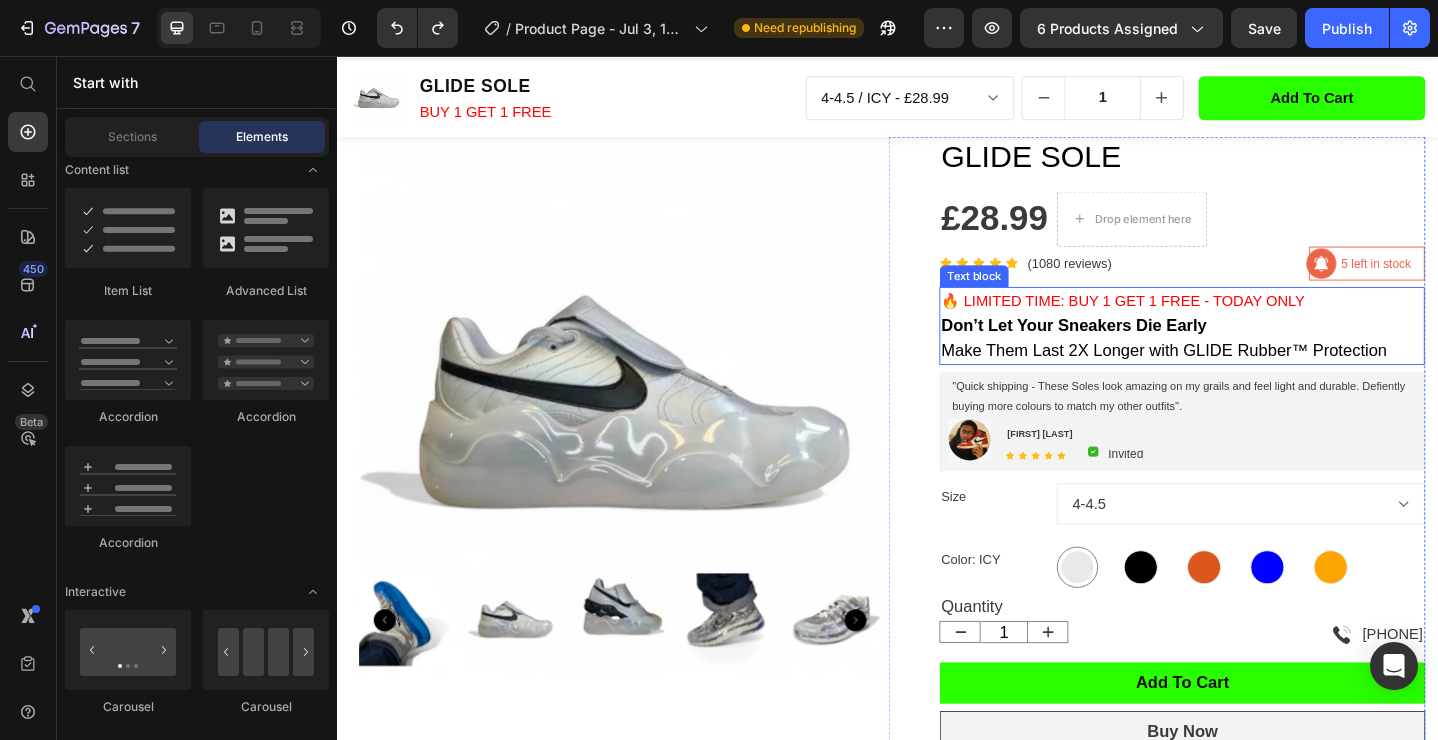 click on "🔥 LIMITED TIME: BUY 1 GET 1 FREE - TODAY ONLY" at bounding box center (1193, 323) 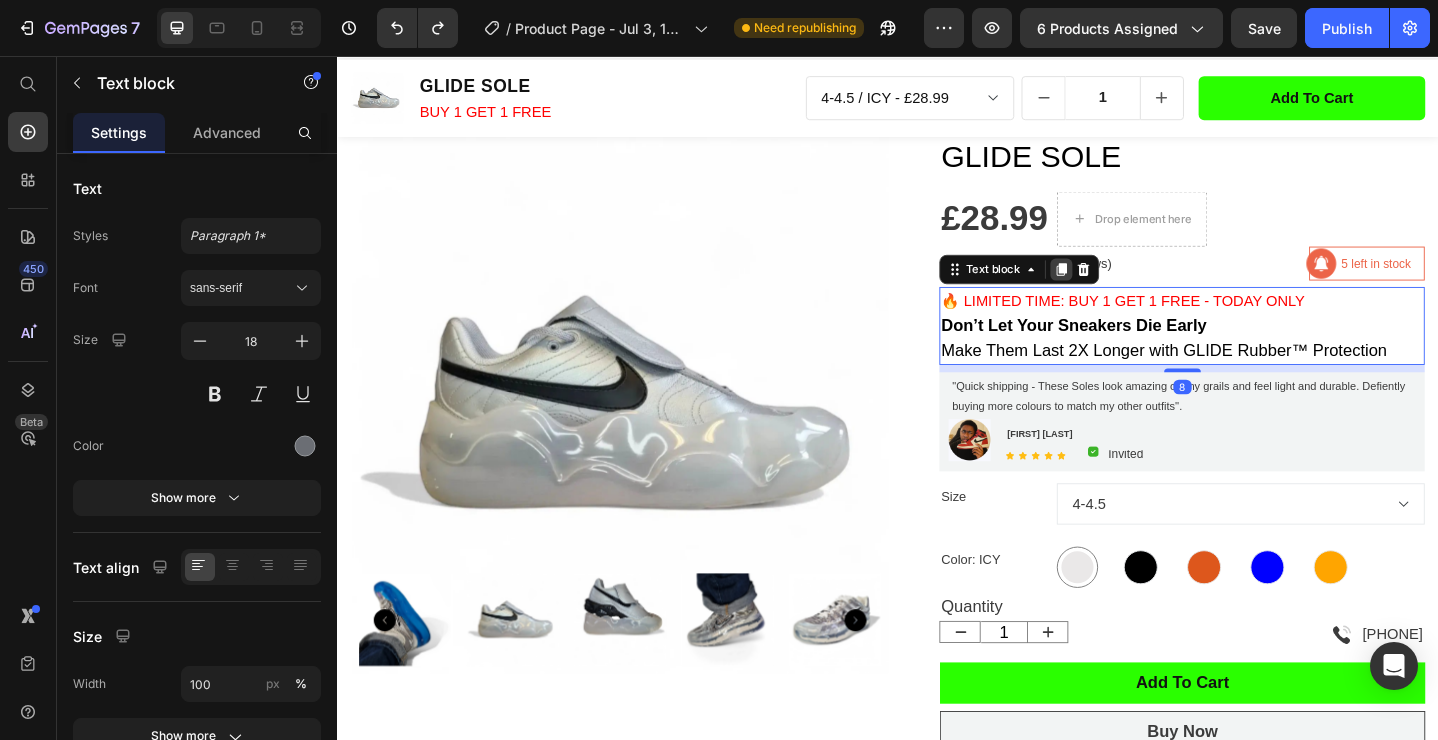 click 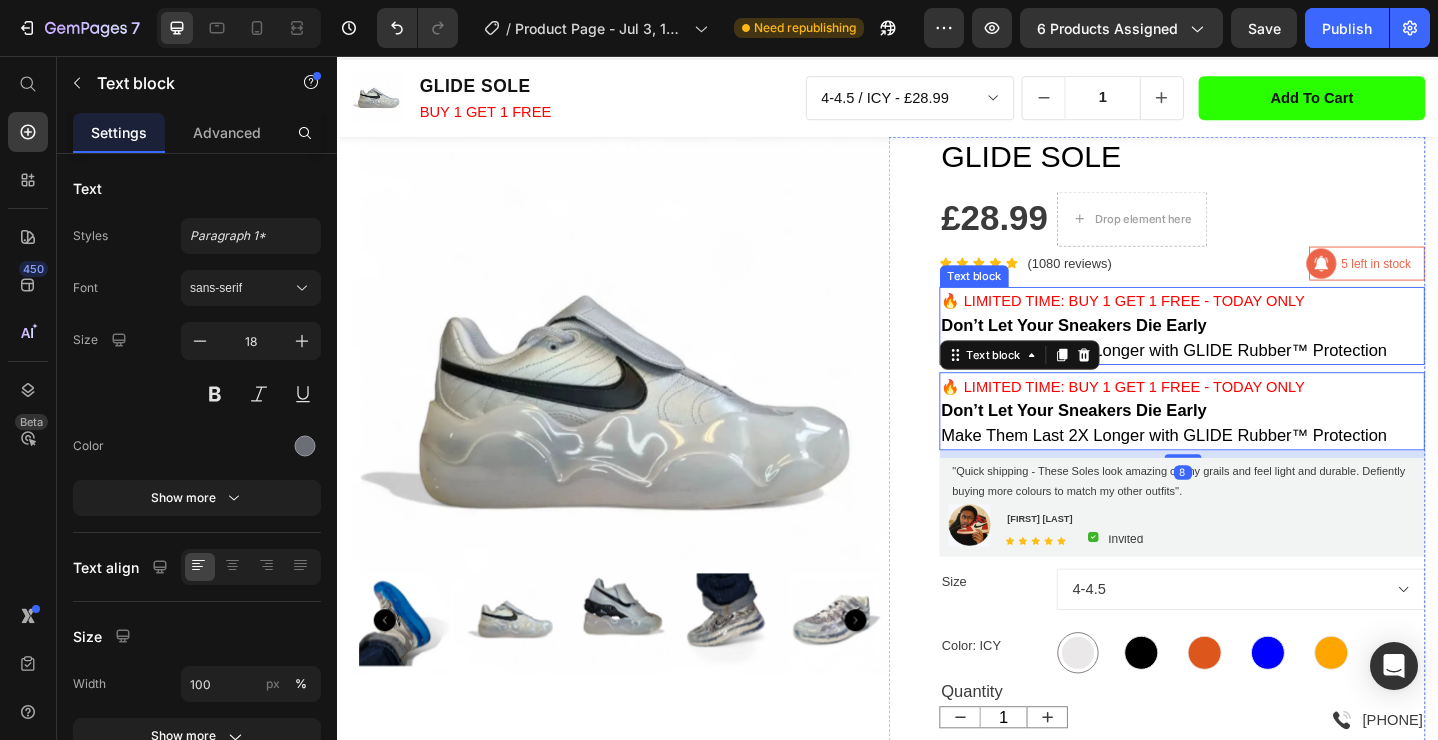 click on "🔥 LIMITED TIME: BUY 1 GET 1 FREE - TODAY ONLY" at bounding box center [1257, 323] 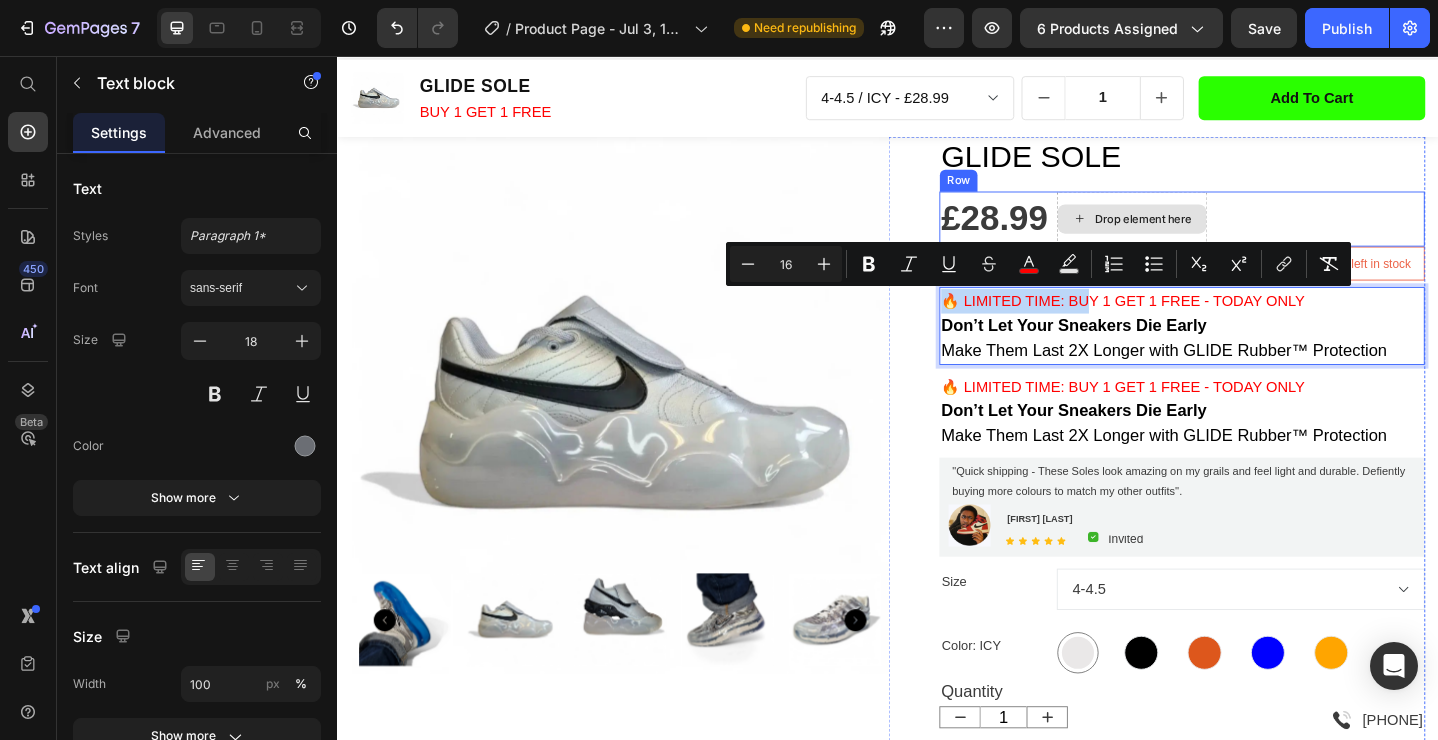 drag, startPoint x: 1148, startPoint y: 333, endPoint x: 1208, endPoint y: 238, distance: 112.36102 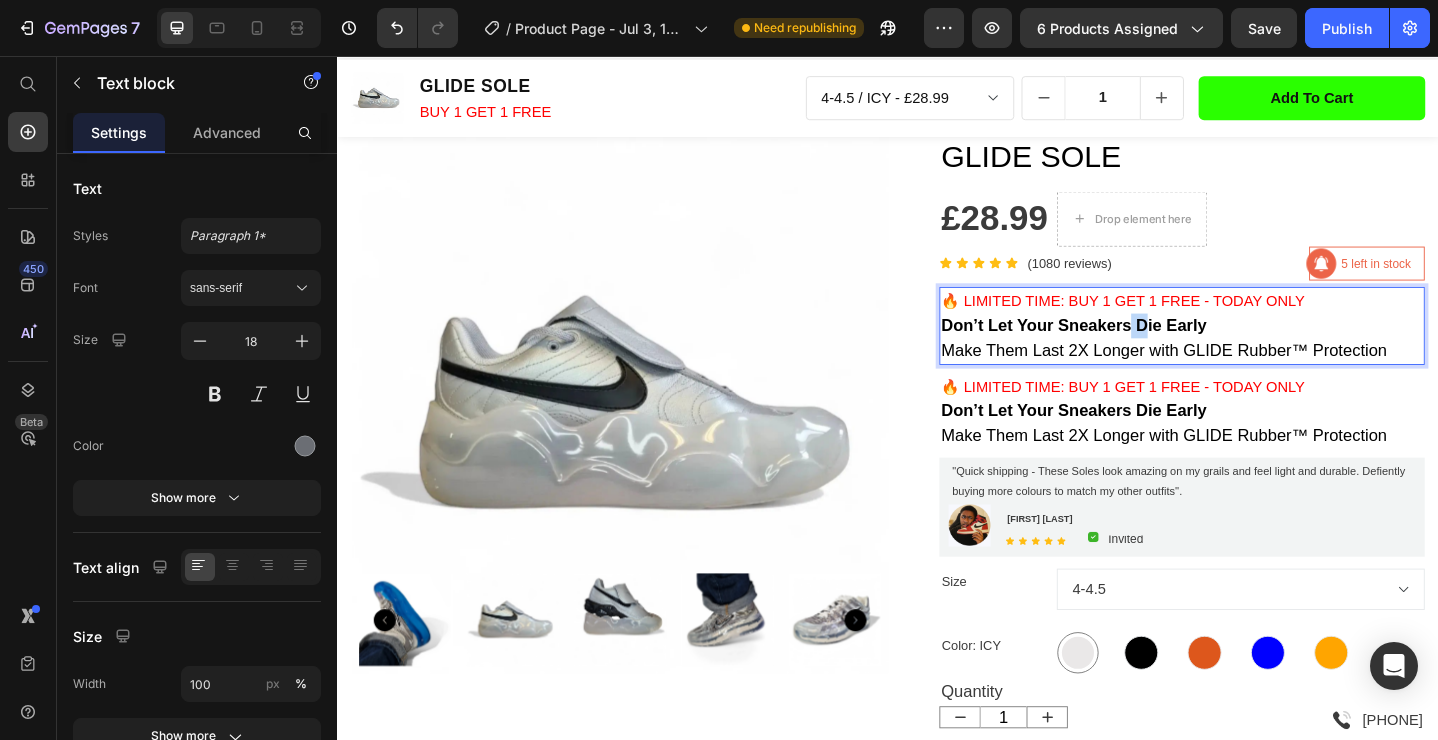 drag, startPoint x: 1202, startPoint y: 340, endPoint x: 1215, endPoint y: 352, distance: 17.691807 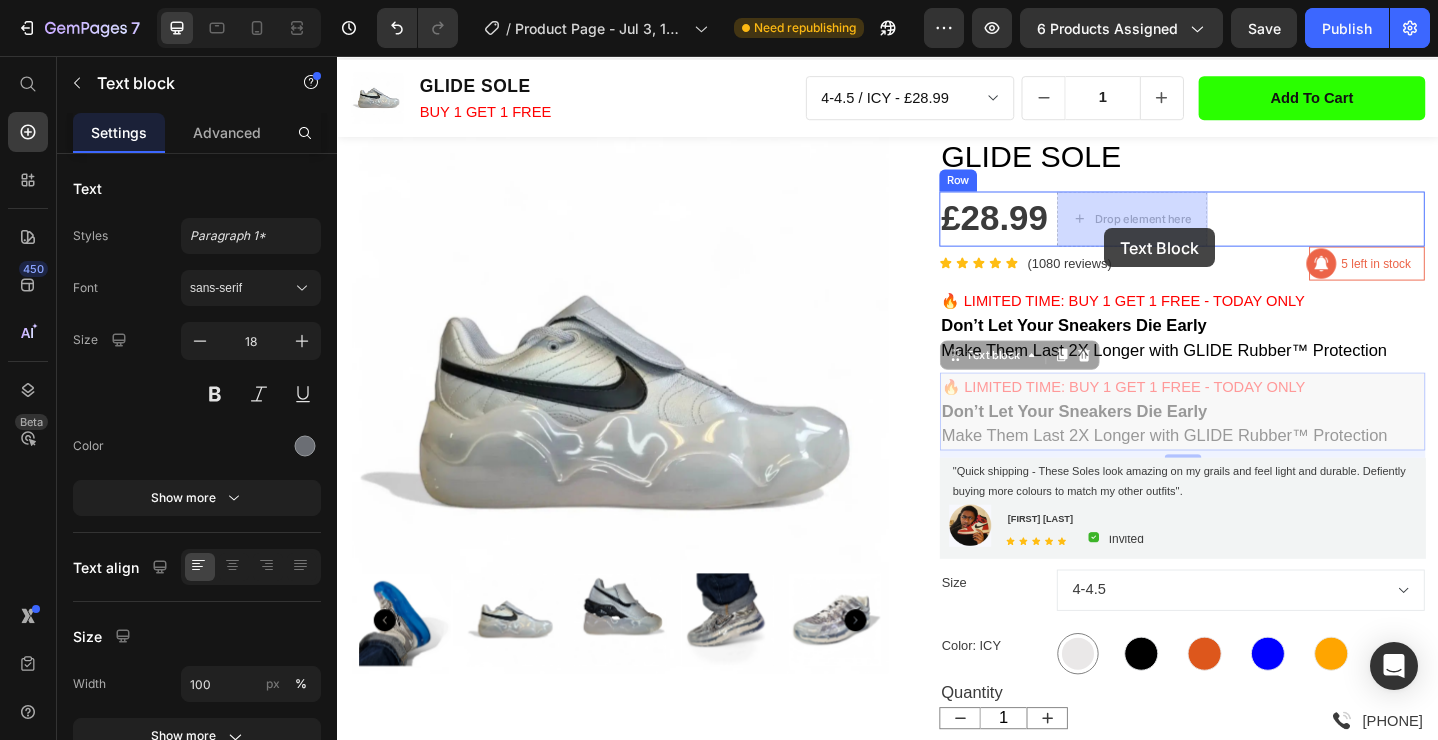 drag, startPoint x: 1092, startPoint y: 445, endPoint x: 1173, endPoint y: 244, distance: 216.70717 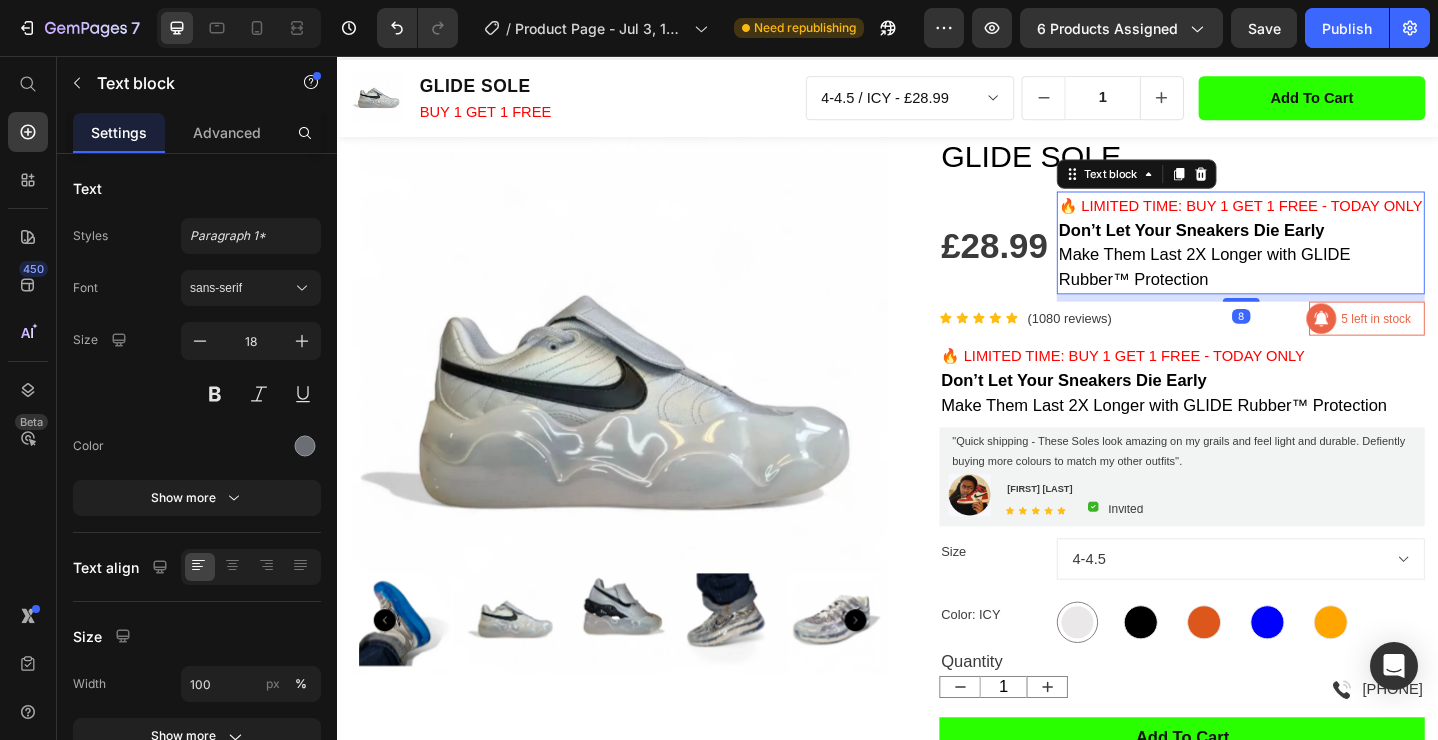 click on "🔥 LIMITED TIME: BUY 1 GET 1 FREE - TODAY ONLY" at bounding box center [1321, 219] 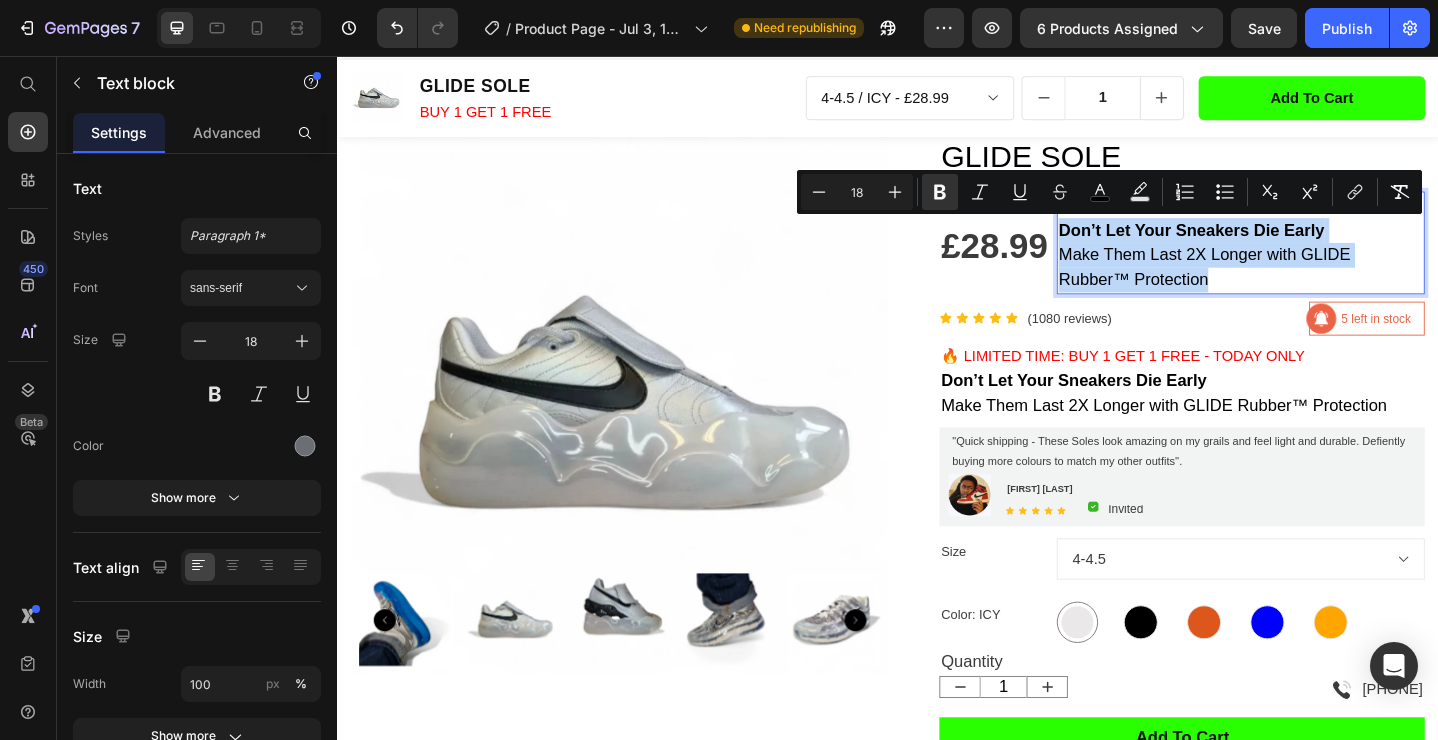 drag, startPoint x: 1128, startPoint y: 244, endPoint x: 1325, endPoint y: 297, distance: 204.0049 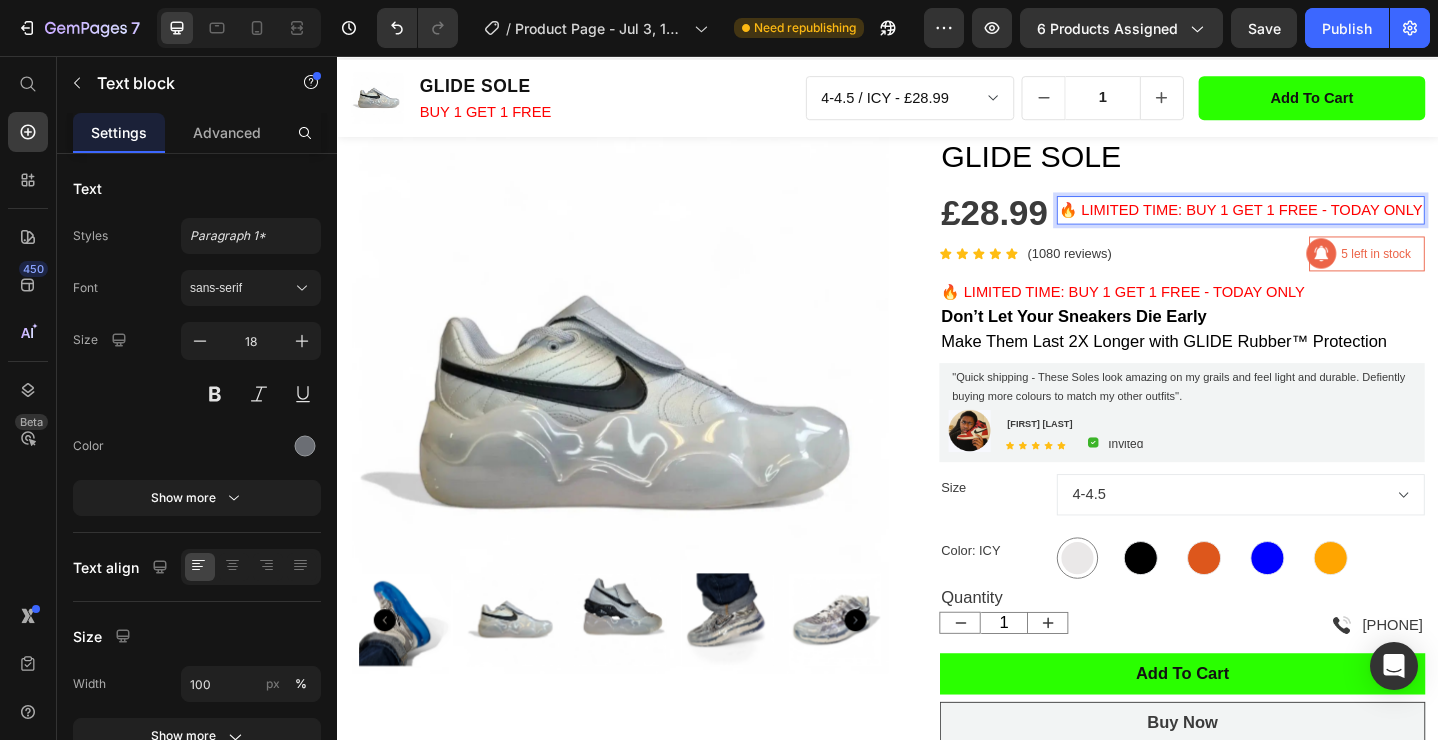 scroll, scrollTop: 42, scrollLeft: 0, axis: vertical 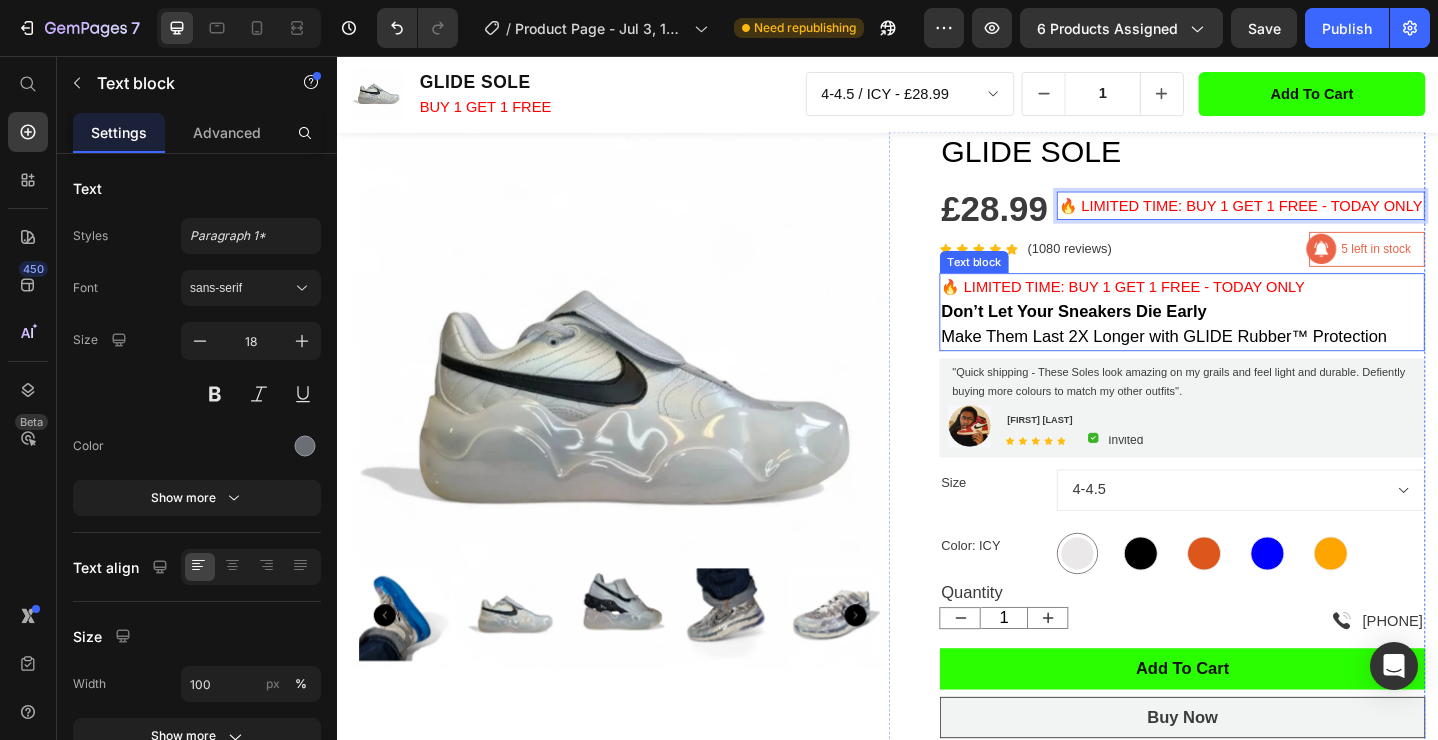 click on "🔥 LIMITED TIME: BUY 1 GET 1 FREE - TODAY ONLY" at bounding box center (1193, 308) 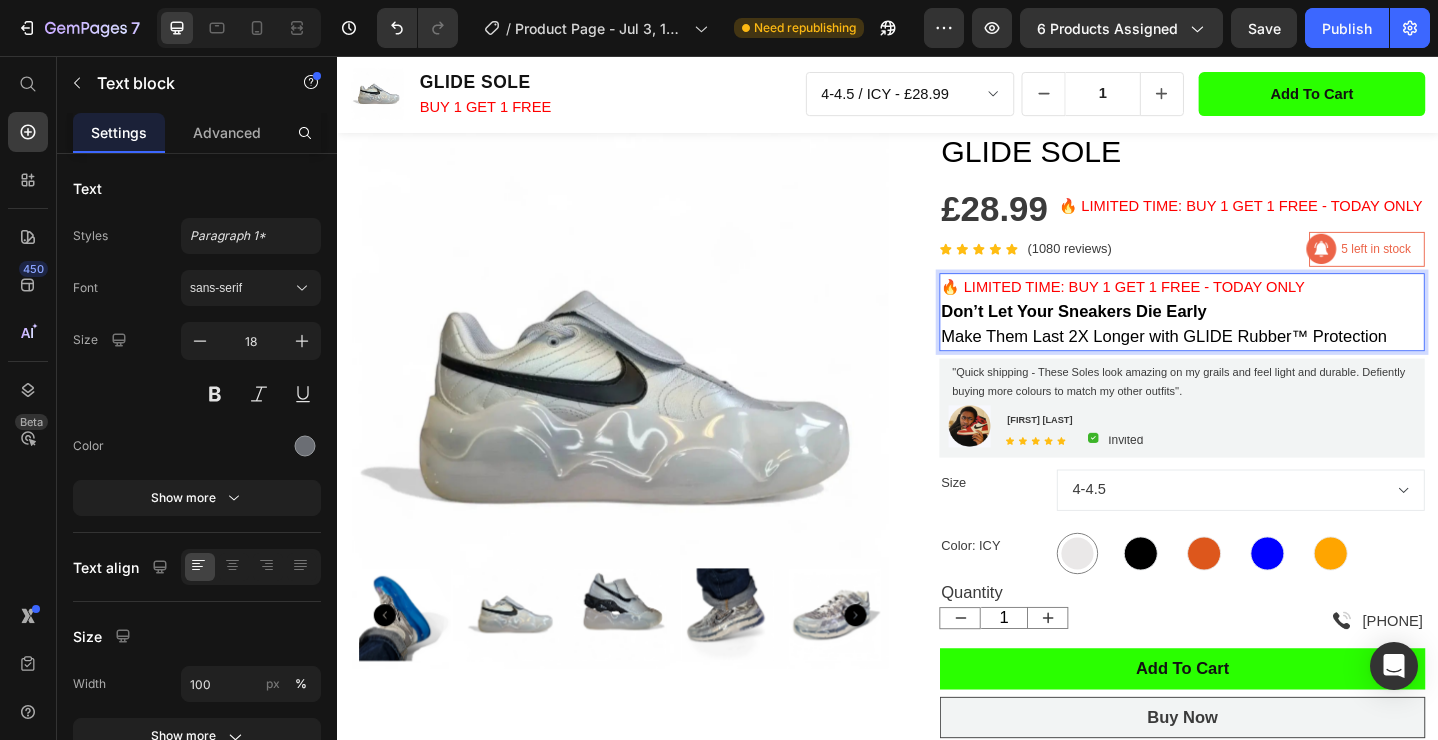 click on "🔥 LIMITED TIME: BUY 1 GET 1 FREE - TODAY ONLY" at bounding box center [1193, 308] 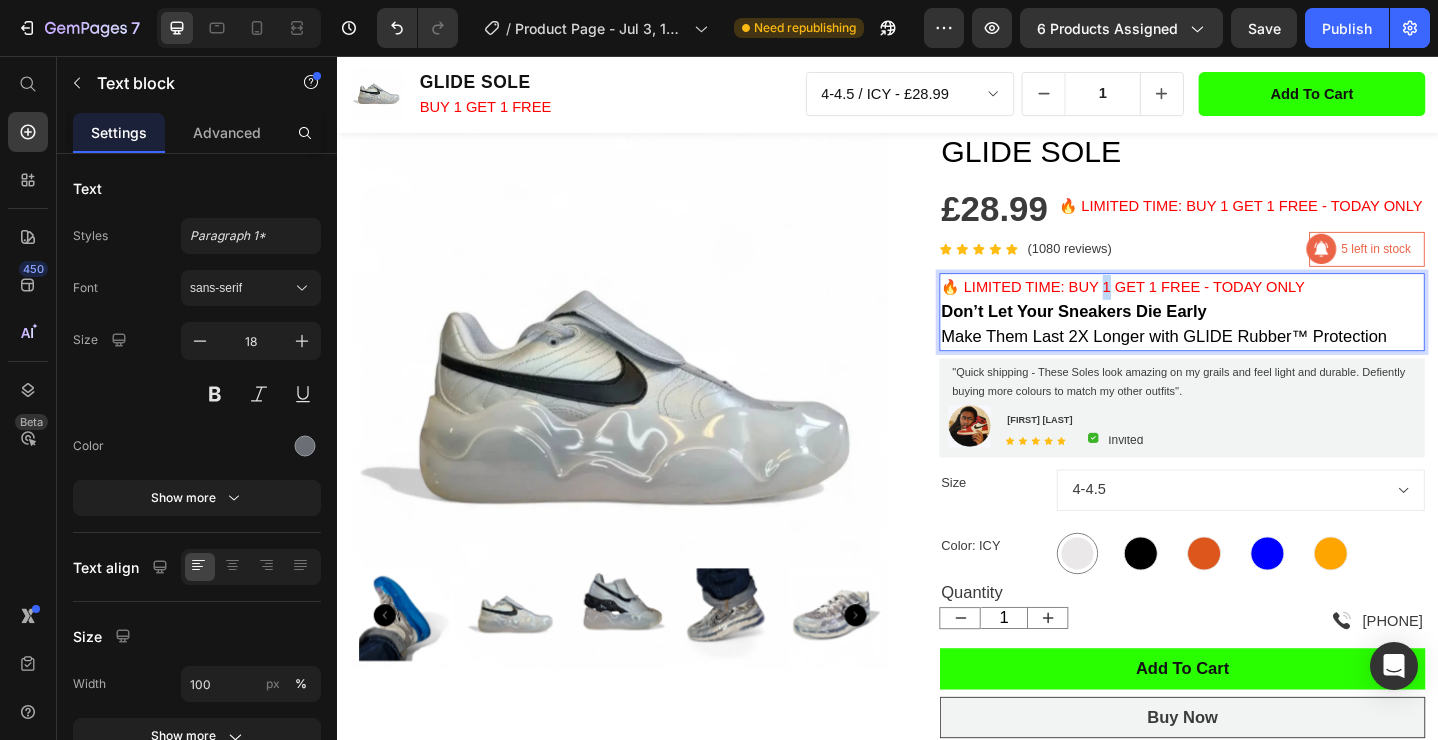 click on "🔥 LIMITED TIME: BUY 1 GET 1 FREE - TODAY ONLY" at bounding box center [1193, 308] 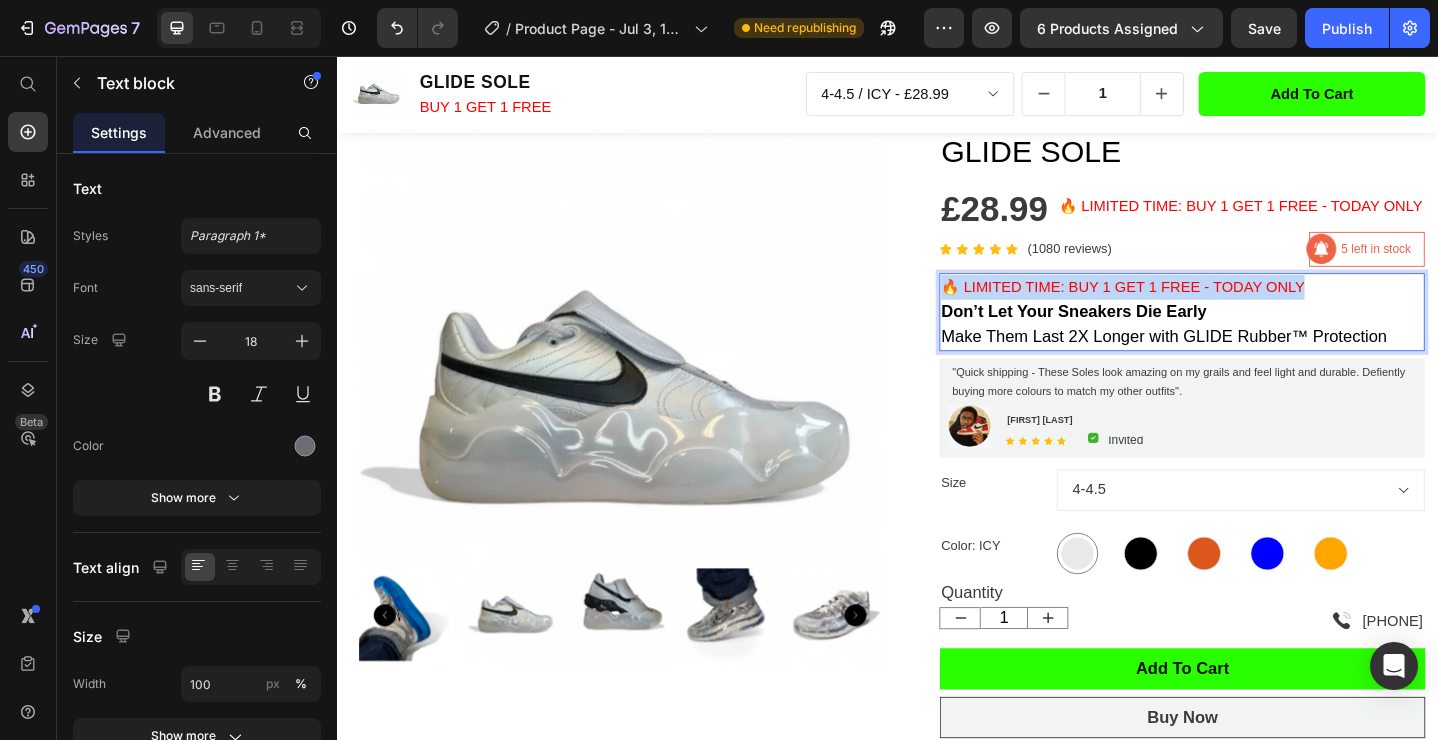 click on "🔥 LIMITED TIME: BUY 1 GET 1 FREE - TODAY ONLY" at bounding box center (1193, 308) 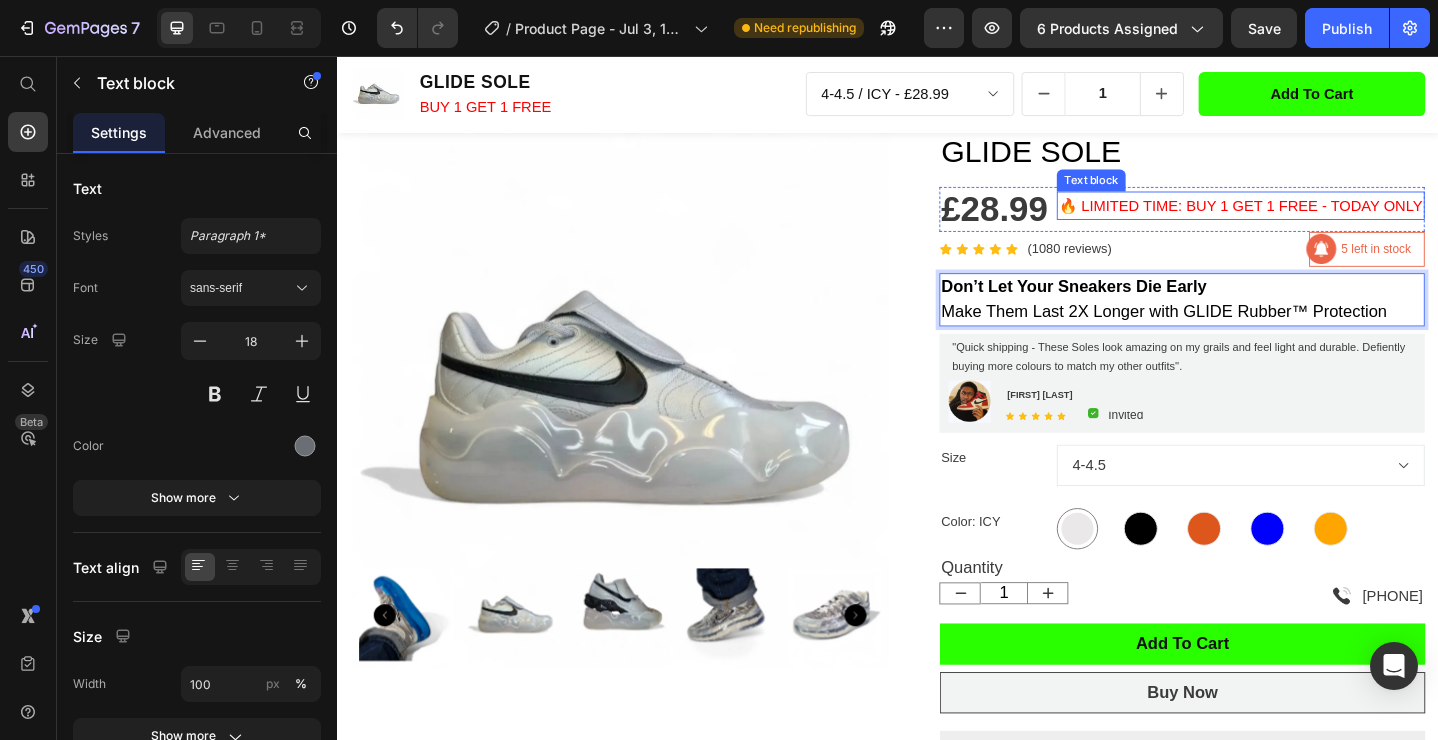 click on "🔥 LIMITED TIME: BUY 1 GET 1 FREE - TODAY ONLY" at bounding box center [1321, 219] 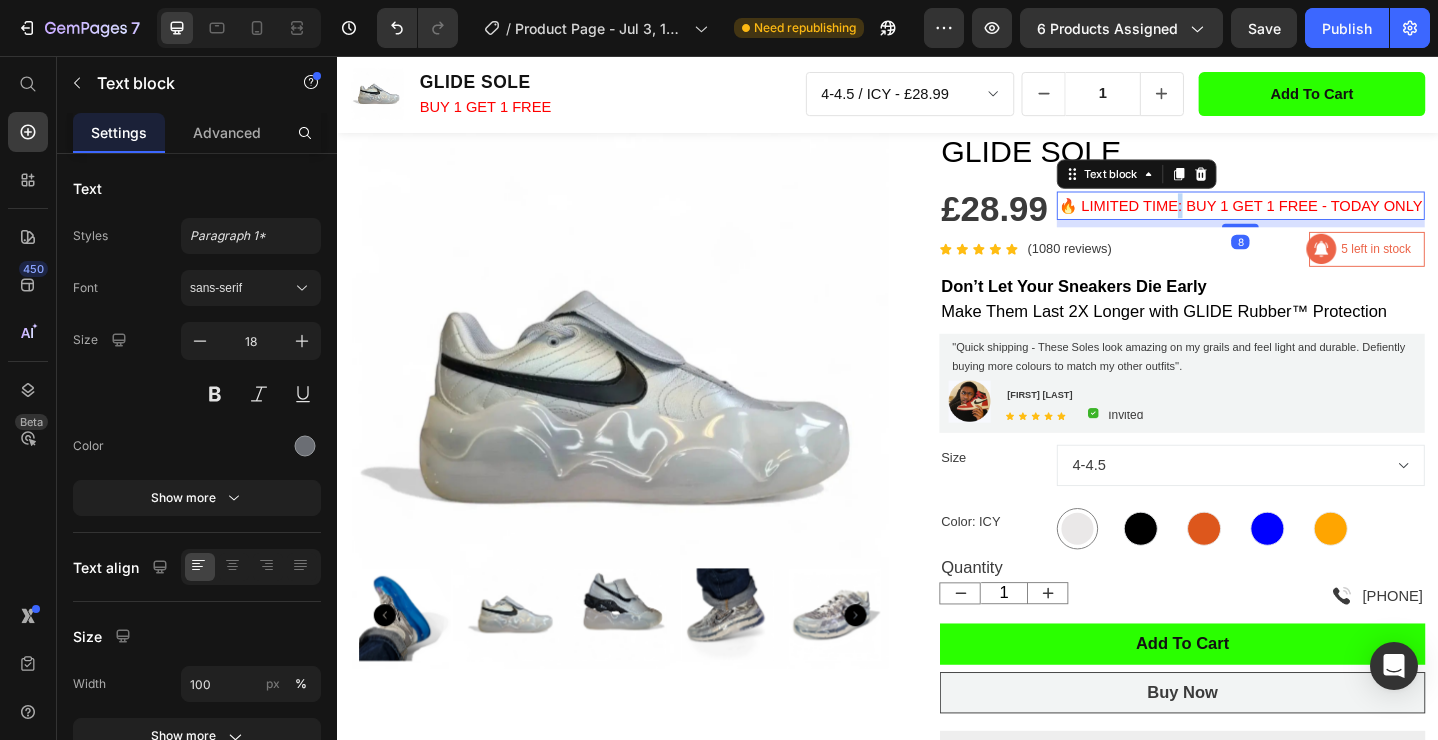 click on "🔥 LIMITED TIME: BUY 1 GET 1 FREE - TODAY ONLY" at bounding box center [1321, 219] 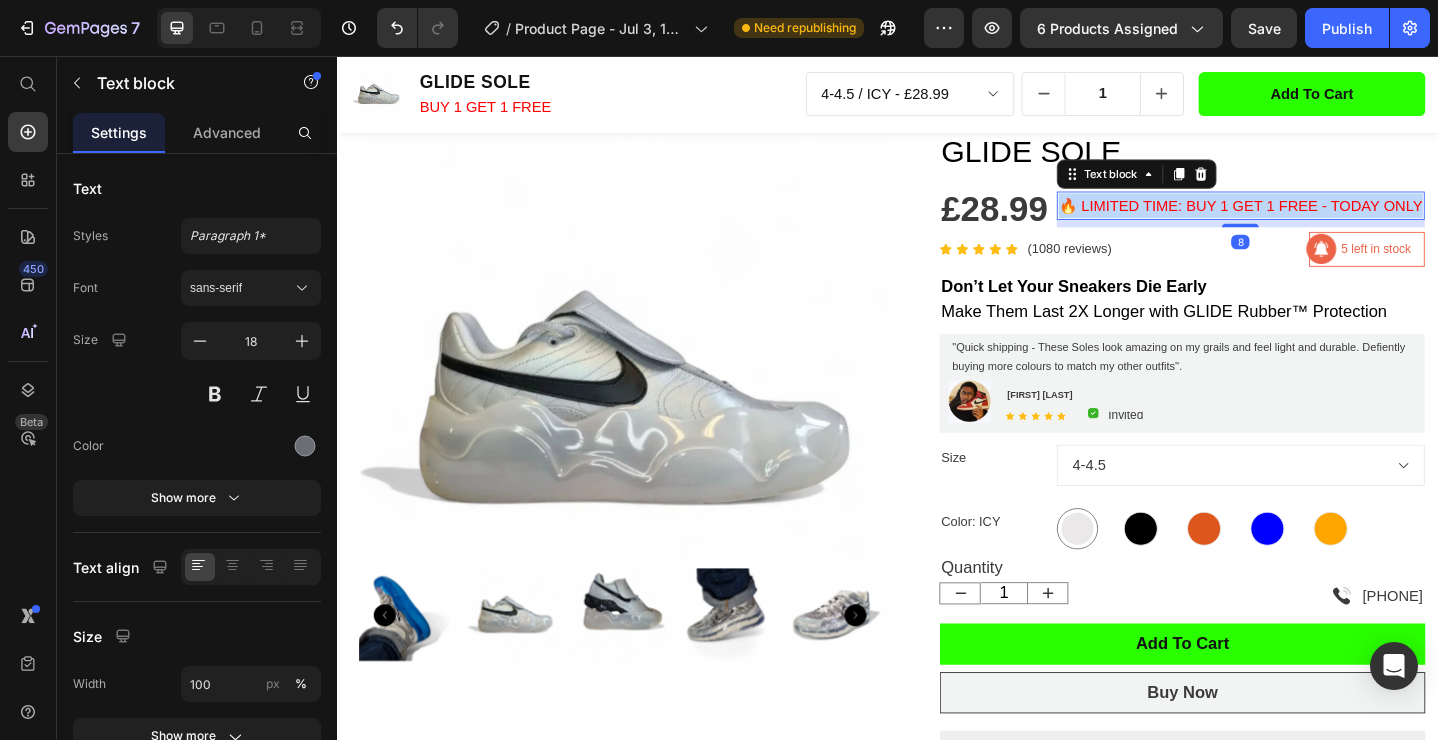 click on "🔥 LIMITED TIME: BUY 1 GET 1 FREE - TODAY ONLY" at bounding box center (1321, 219) 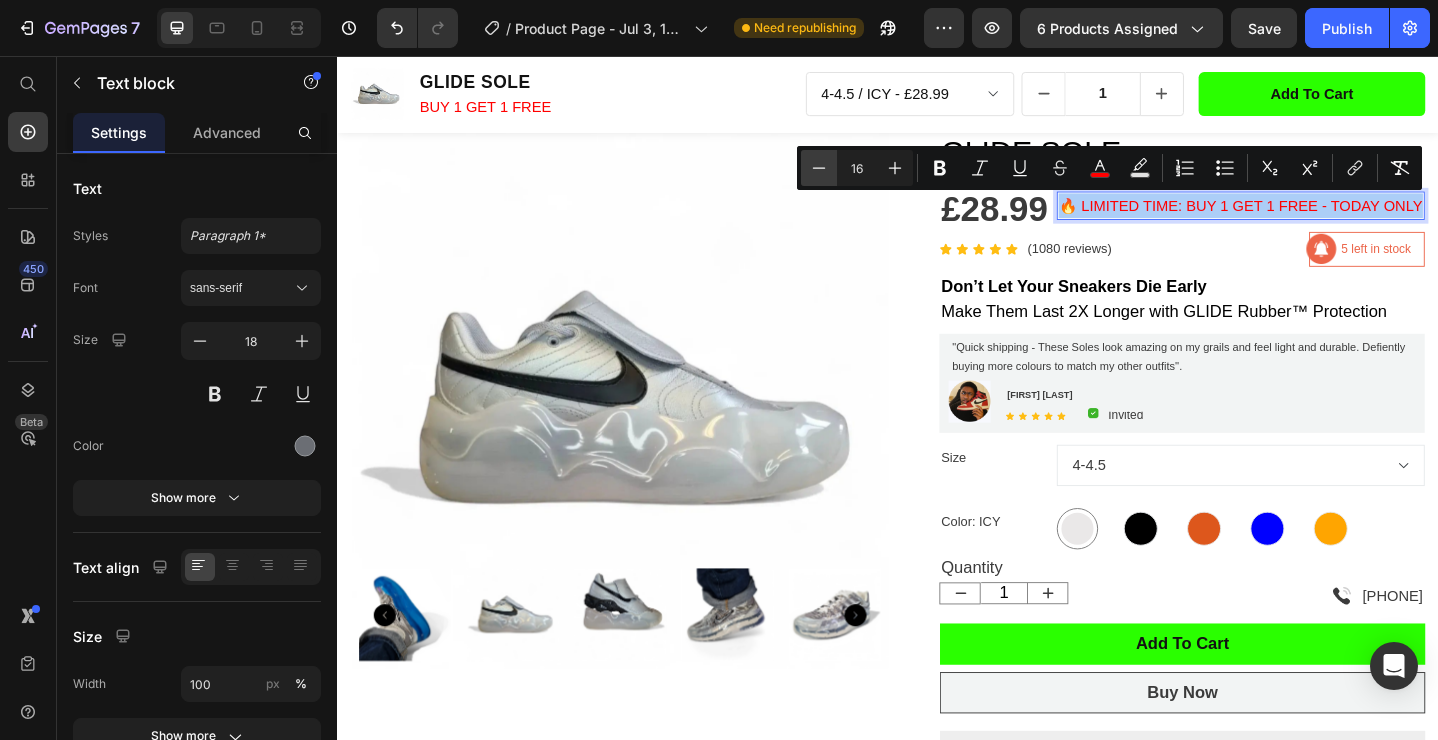 click 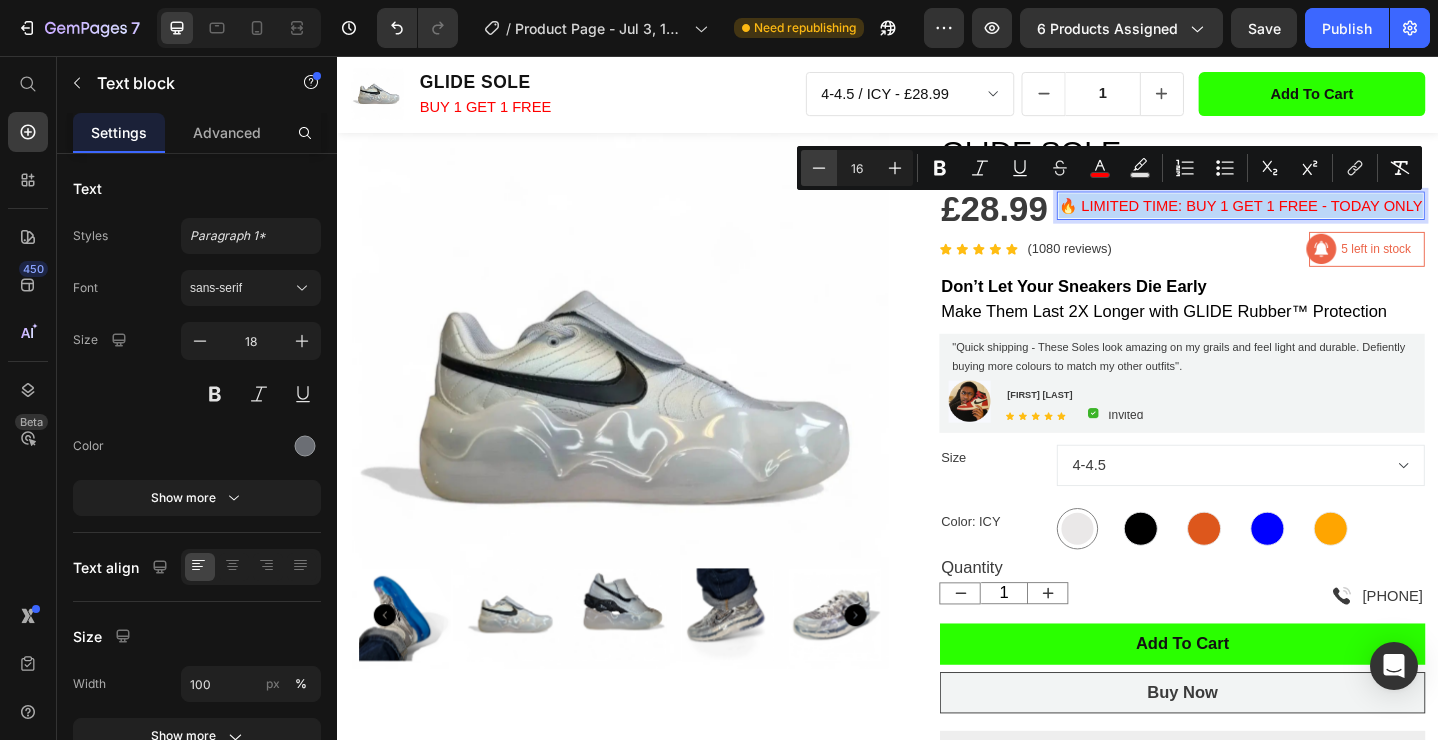 type on "15" 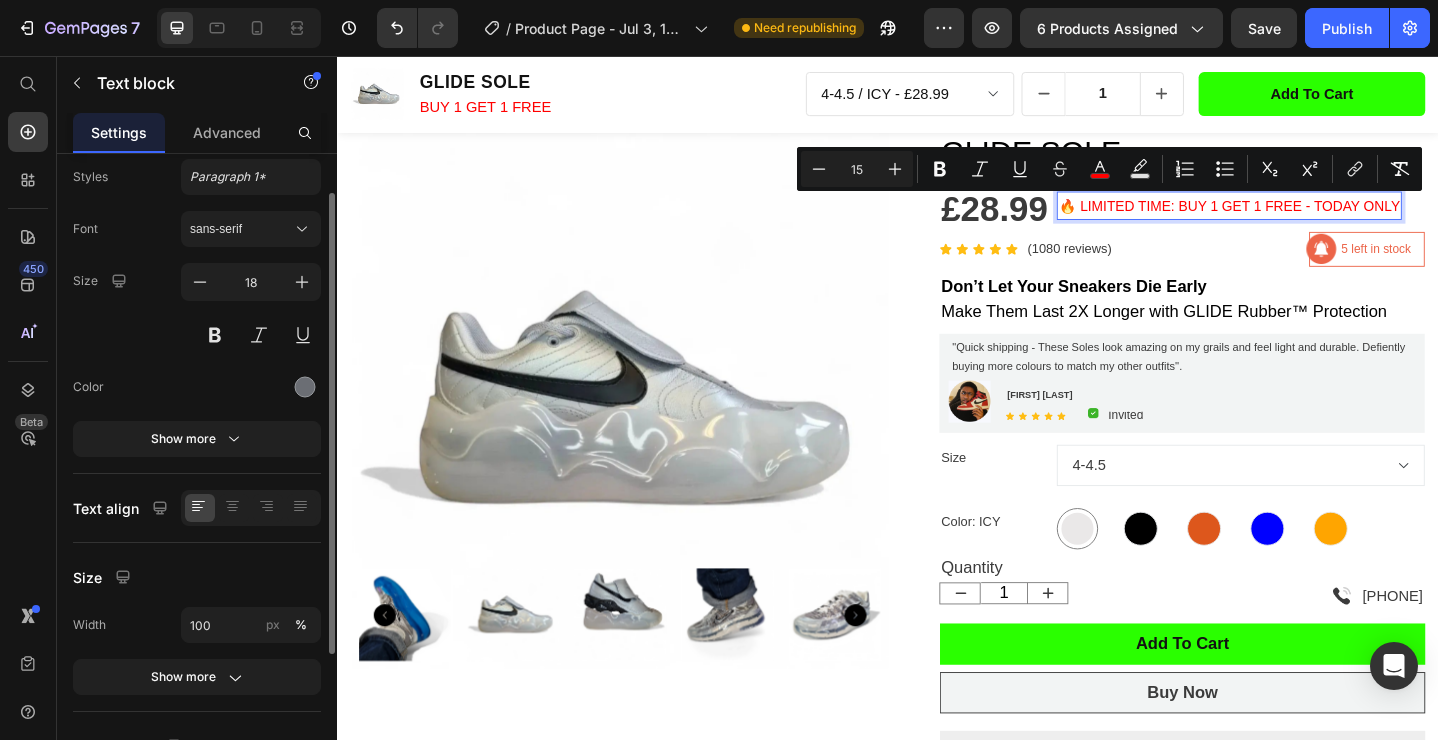 scroll, scrollTop: 67, scrollLeft: 0, axis: vertical 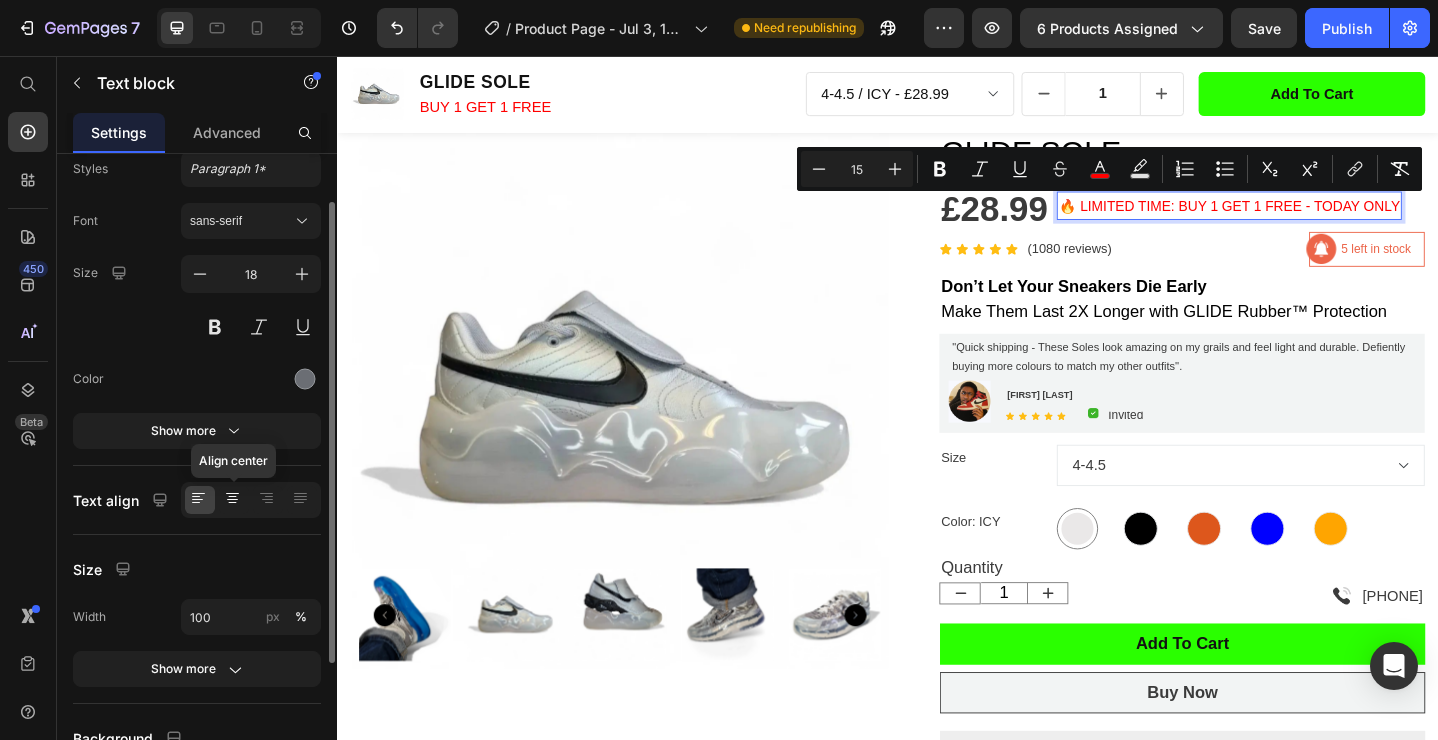 click 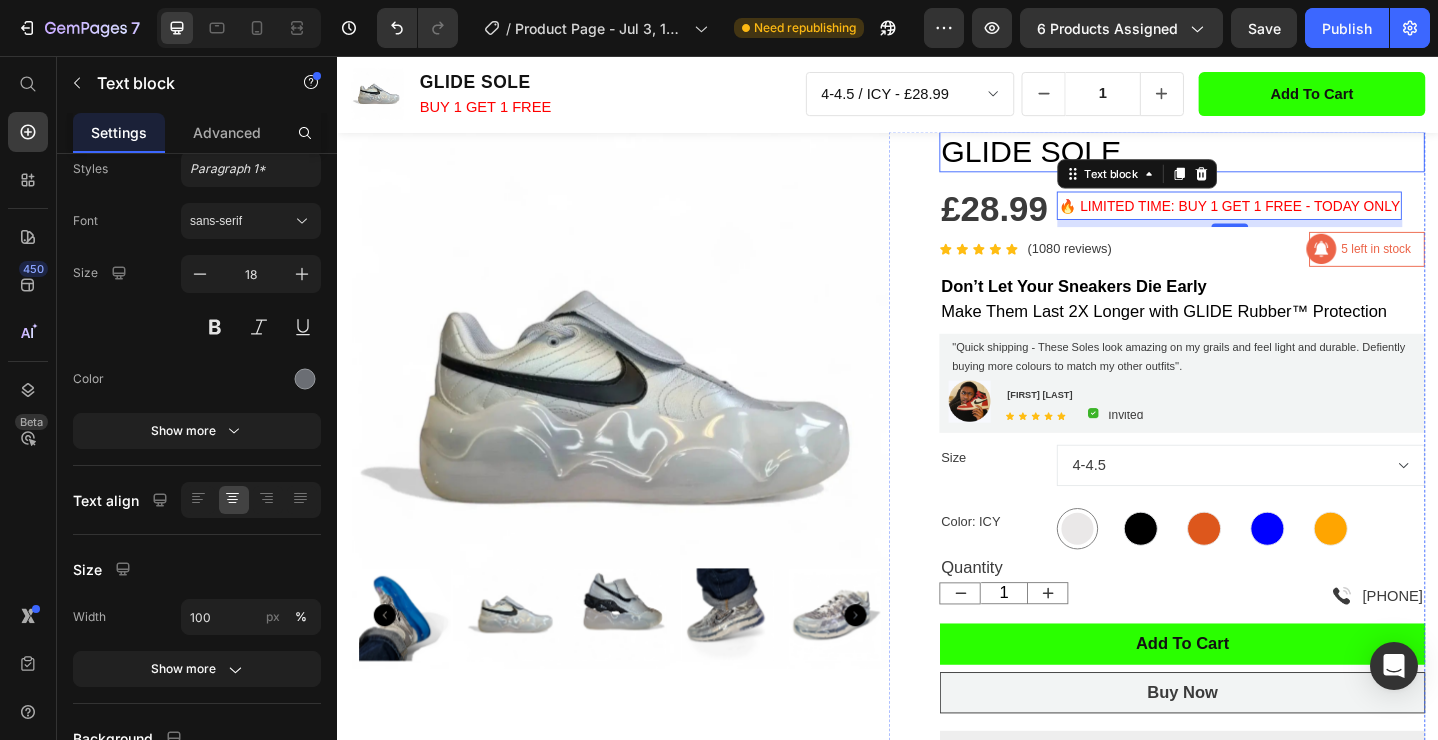 click on "GLIDE SOLE" at bounding box center [1257, 161] 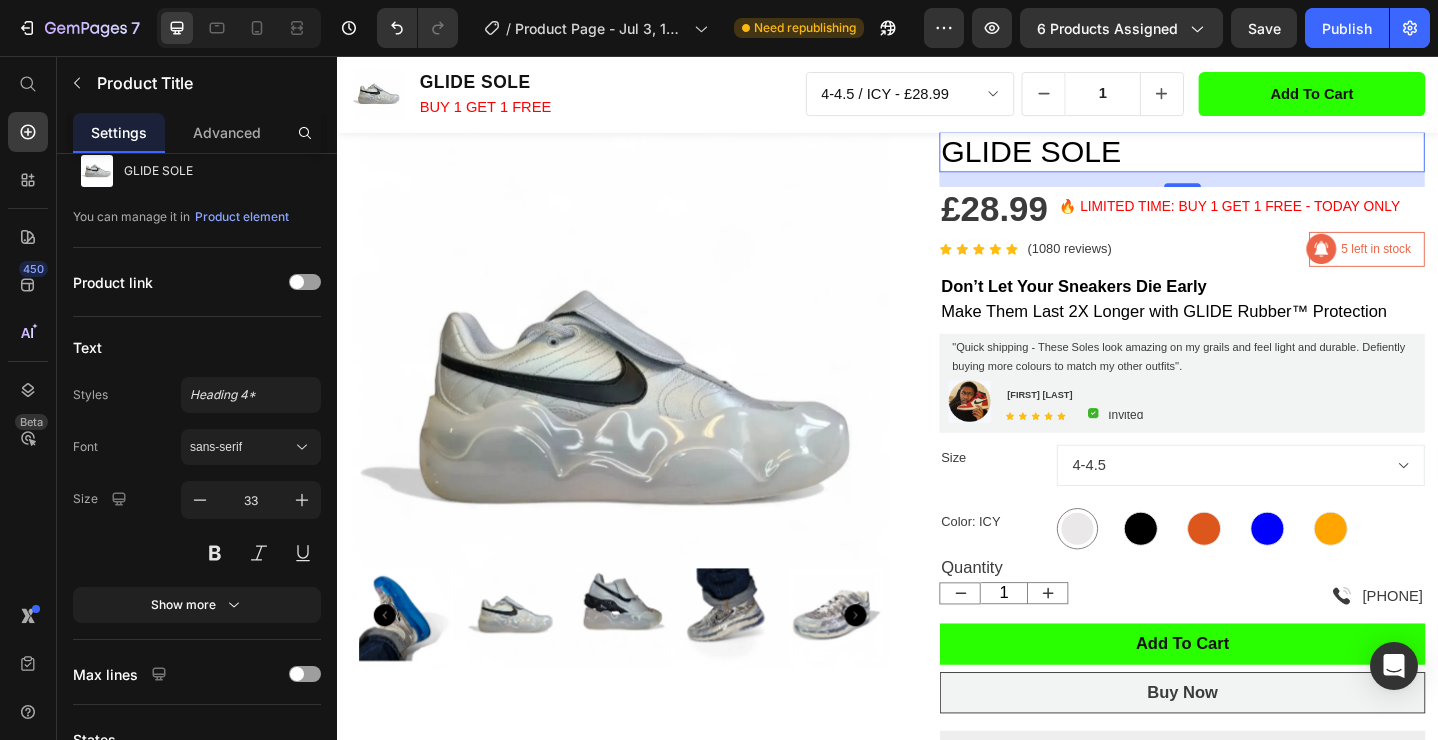 scroll, scrollTop: 0, scrollLeft: 0, axis: both 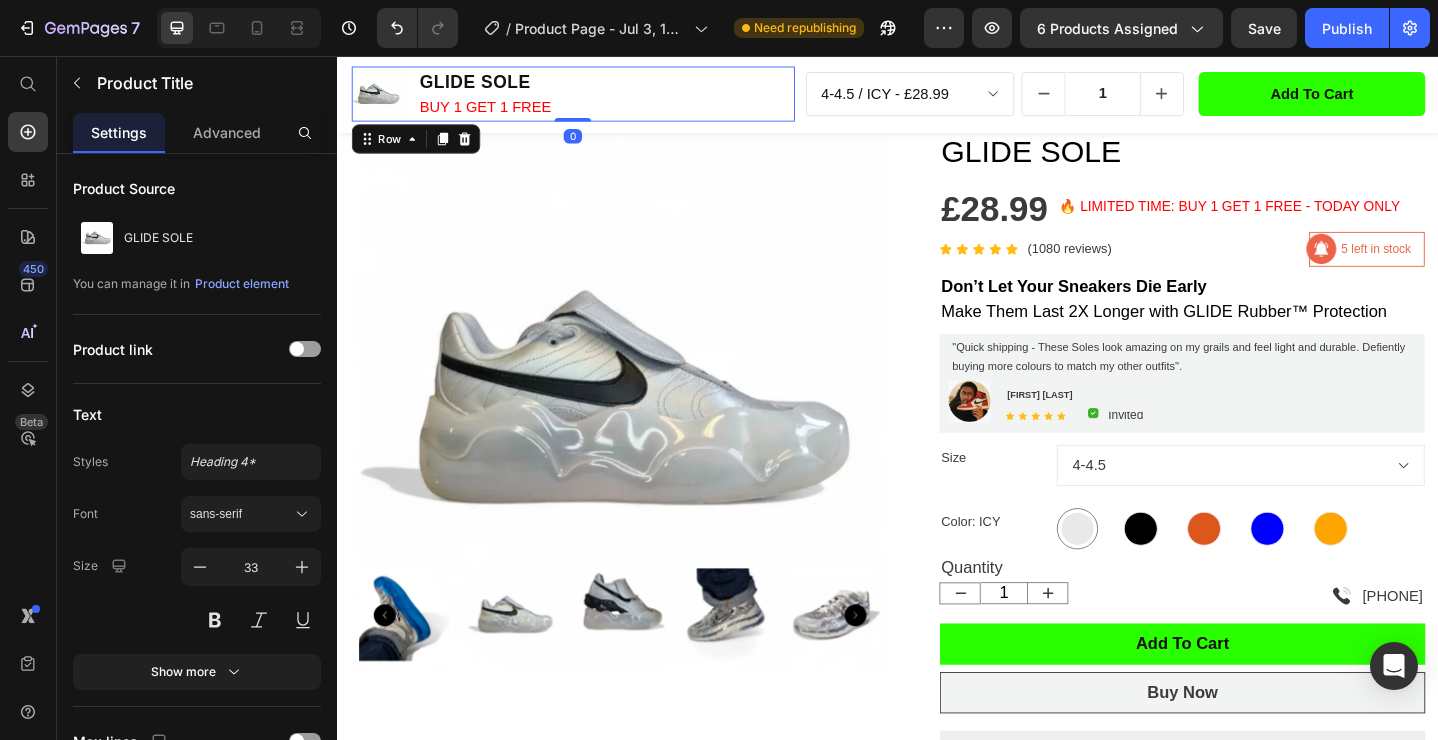 click on "Product Images GLIDE SOLE Product Title BUY 1 GET 1 FREE Text Block Row   0" at bounding box center (593, 98) 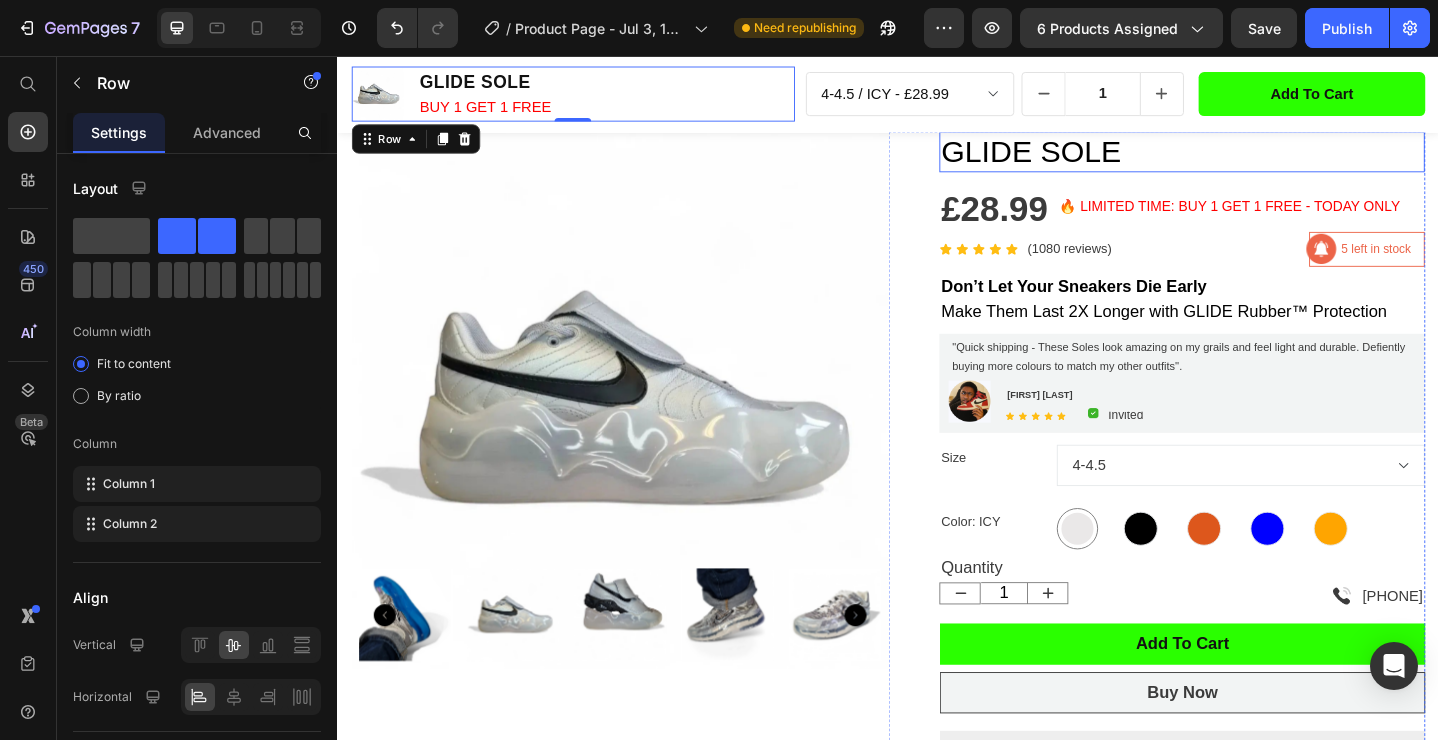 click on "🔥 LIMITED TIME: BUY 1 GET 1 FREE - TODAY ONLY Text block" at bounding box center [1309, 224] 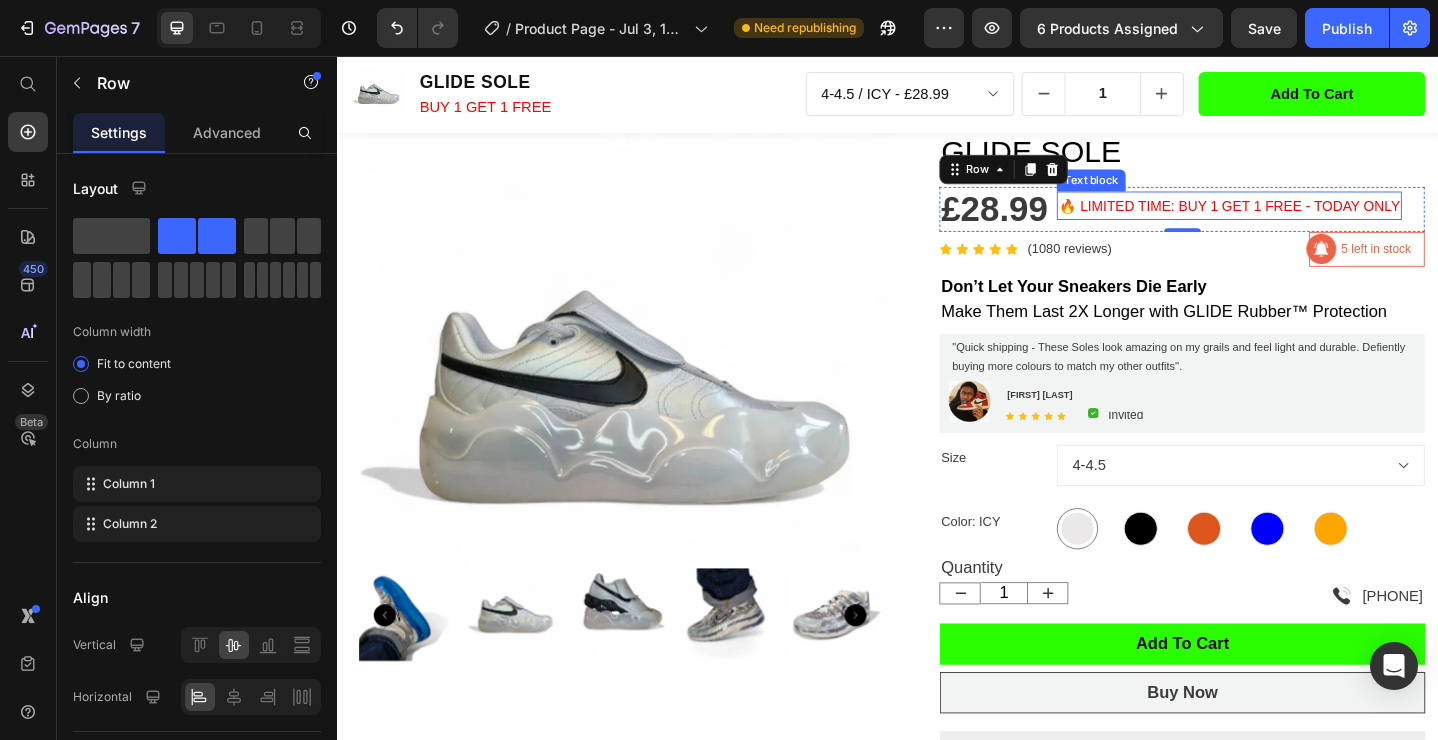click on "🔥 LIMITED TIME: BUY 1 GET 1 FREE - TODAY ONLY" at bounding box center (1309, 219) 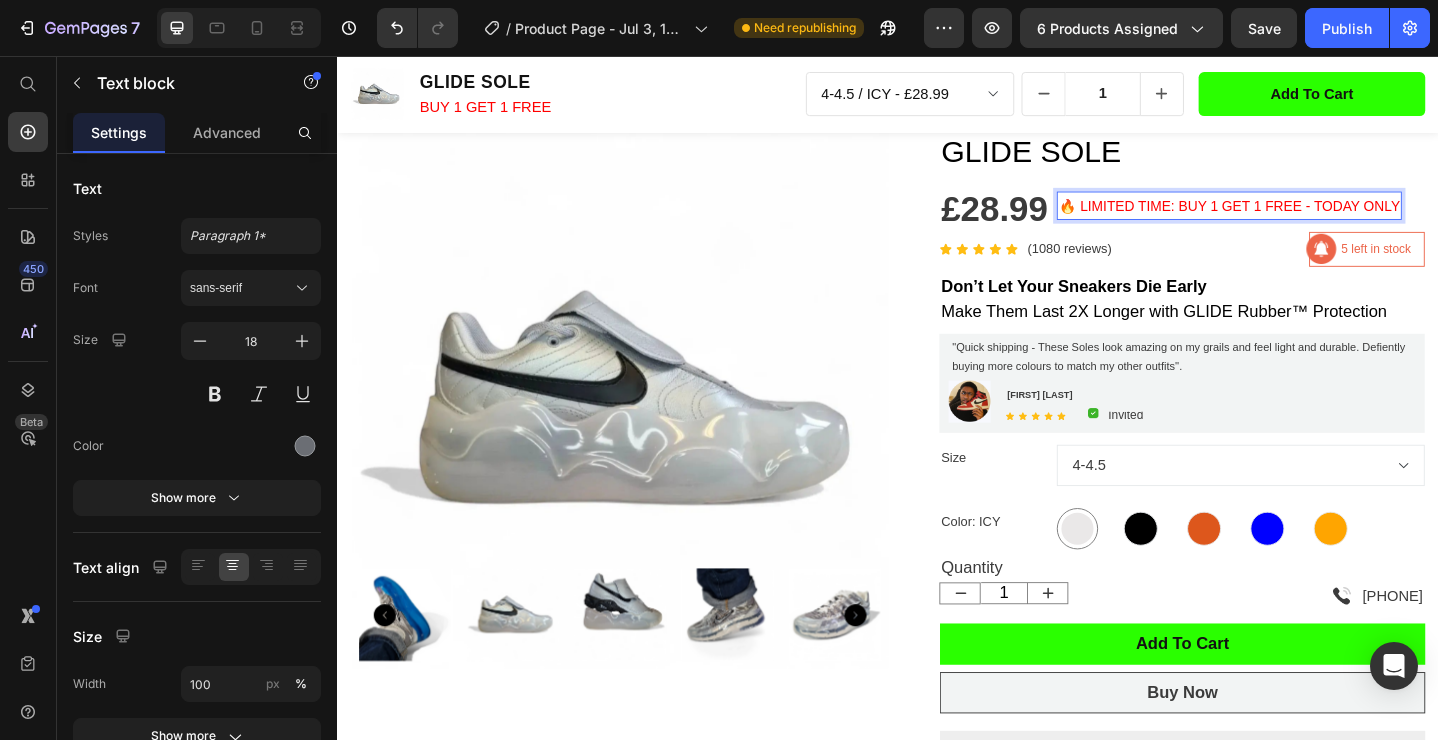 click on "🔥 LIMITED TIME: BUY 1 GET 1 FREE - TODAY ONLY" at bounding box center [1309, 219] 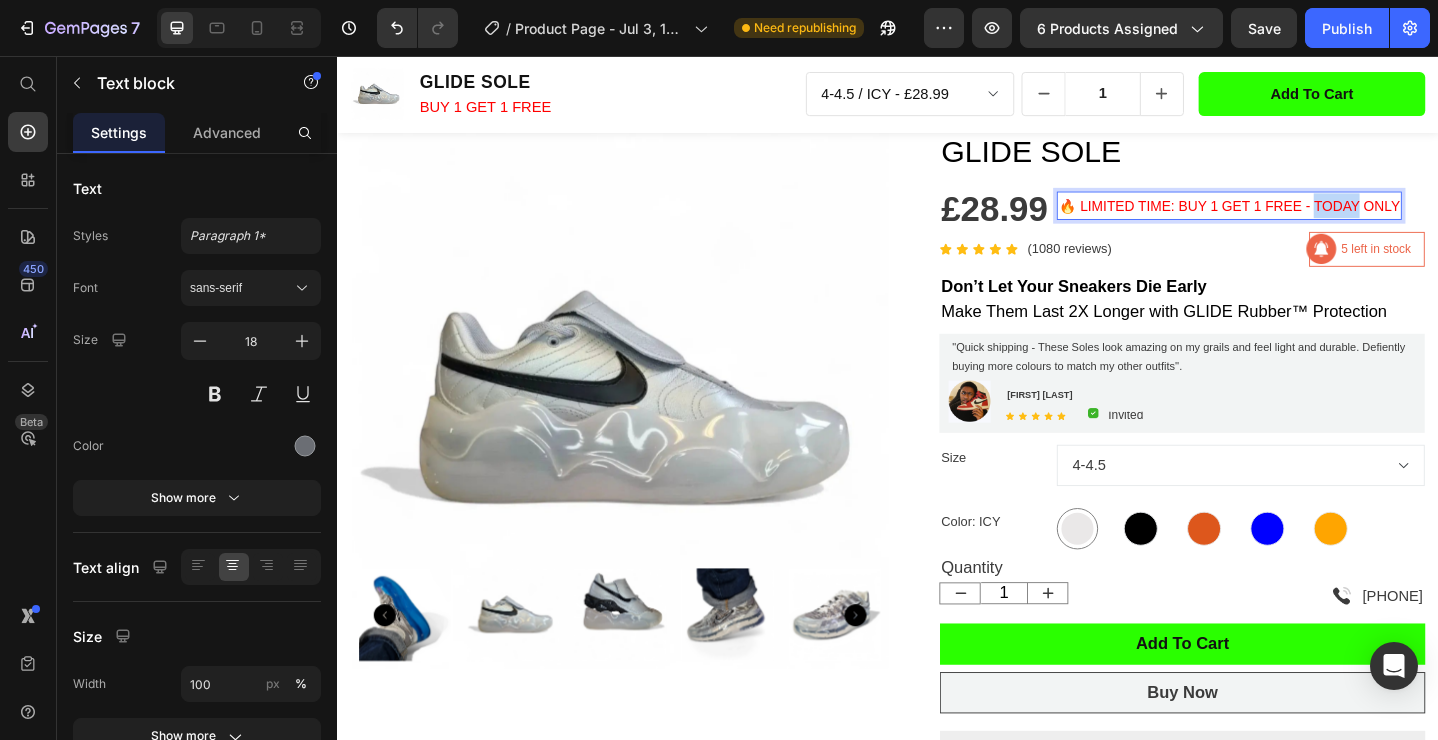 click on "🔥 LIMITED TIME: BUY 1 GET 1 FREE - TODAY ONLY" at bounding box center [1309, 219] 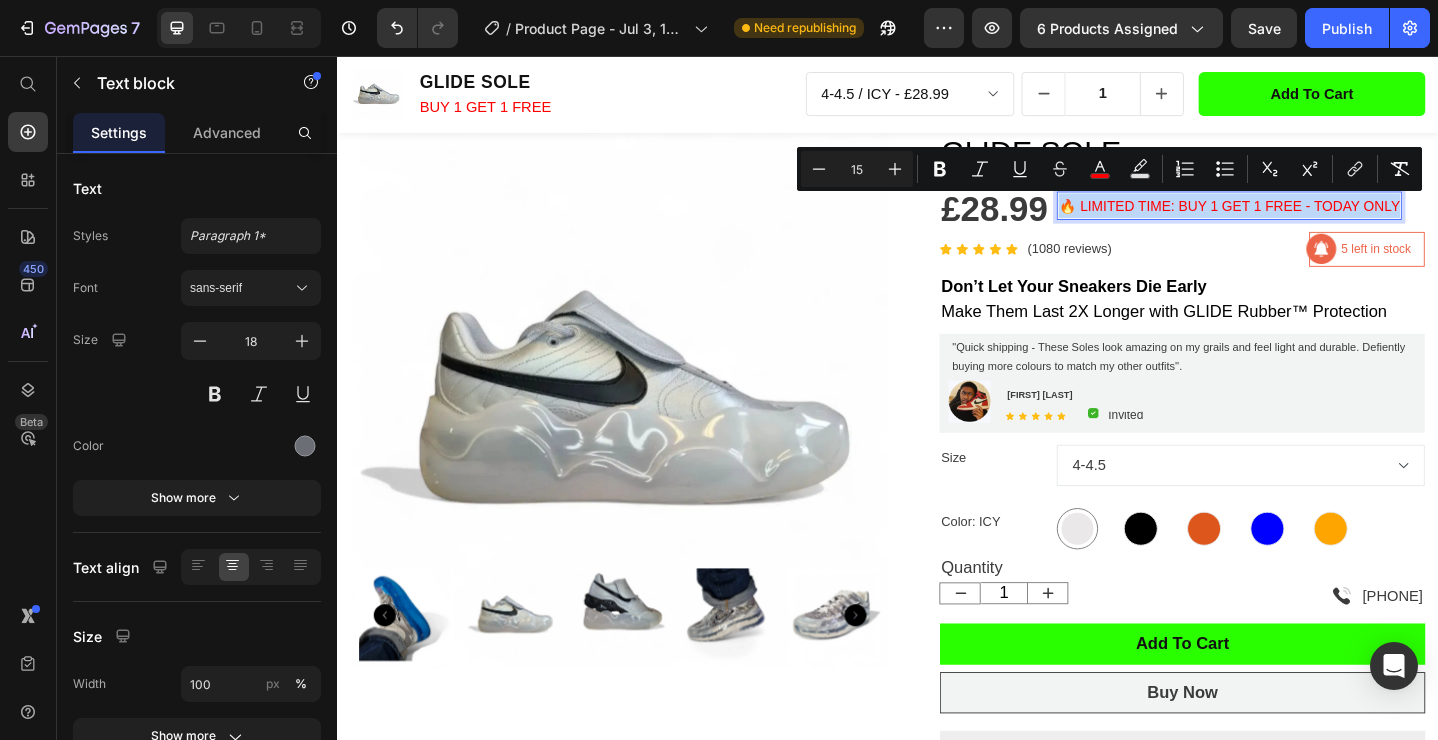 click on "🔥 LIMITED TIME: BUY 1 GET 1 FREE - TODAY ONLY" at bounding box center [1309, 219] 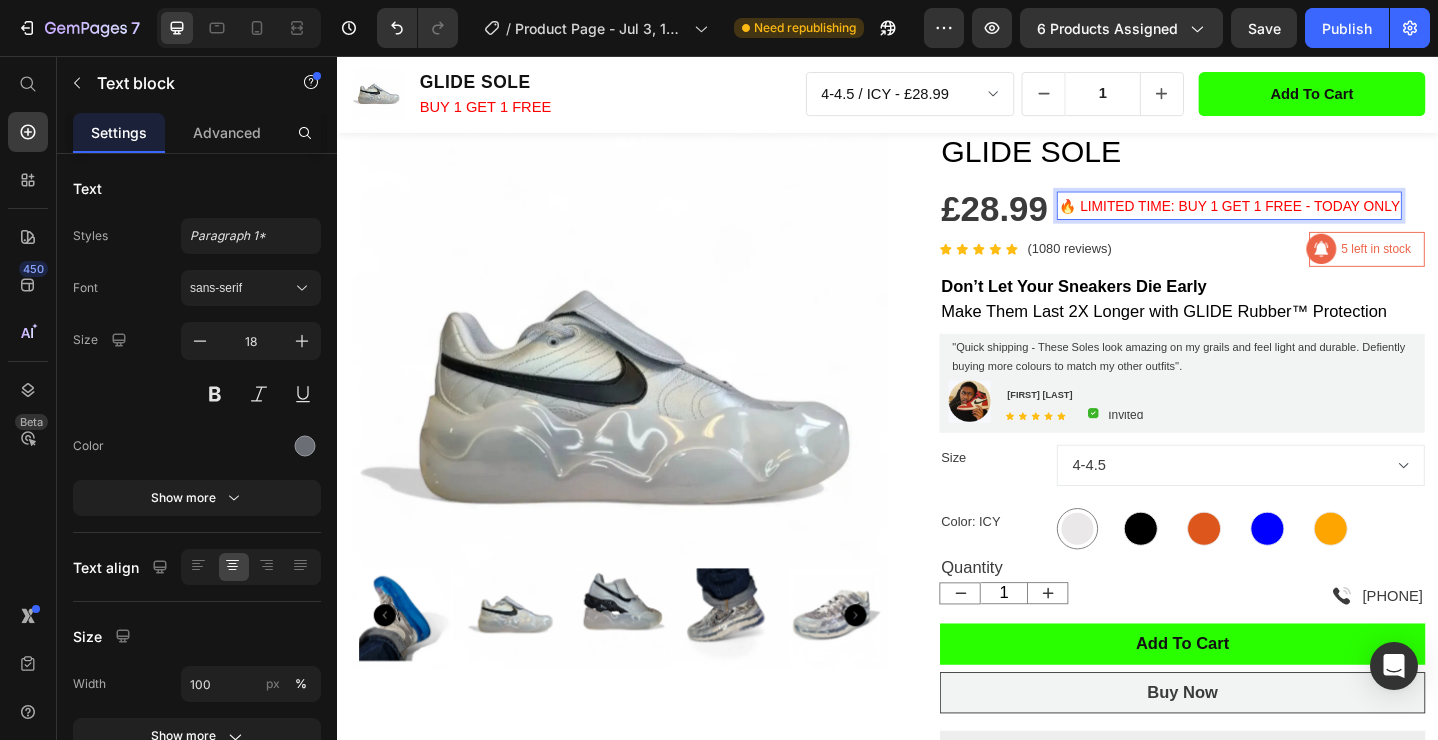 click on "🔥 LIMITED TIME: BUY 1 GET 1 FREE - TODAY ONLY" at bounding box center [1309, 219] 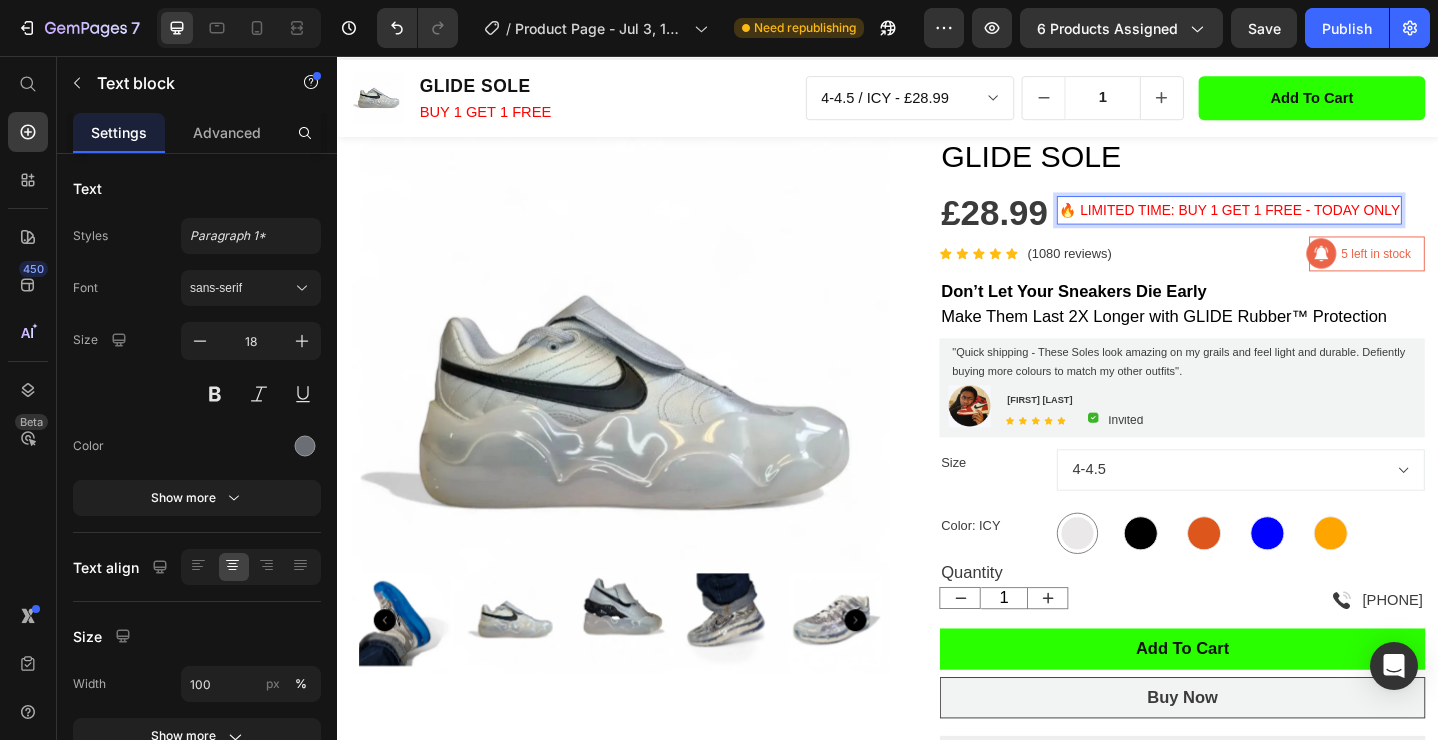 scroll, scrollTop: 42, scrollLeft: 0, axis: vertical 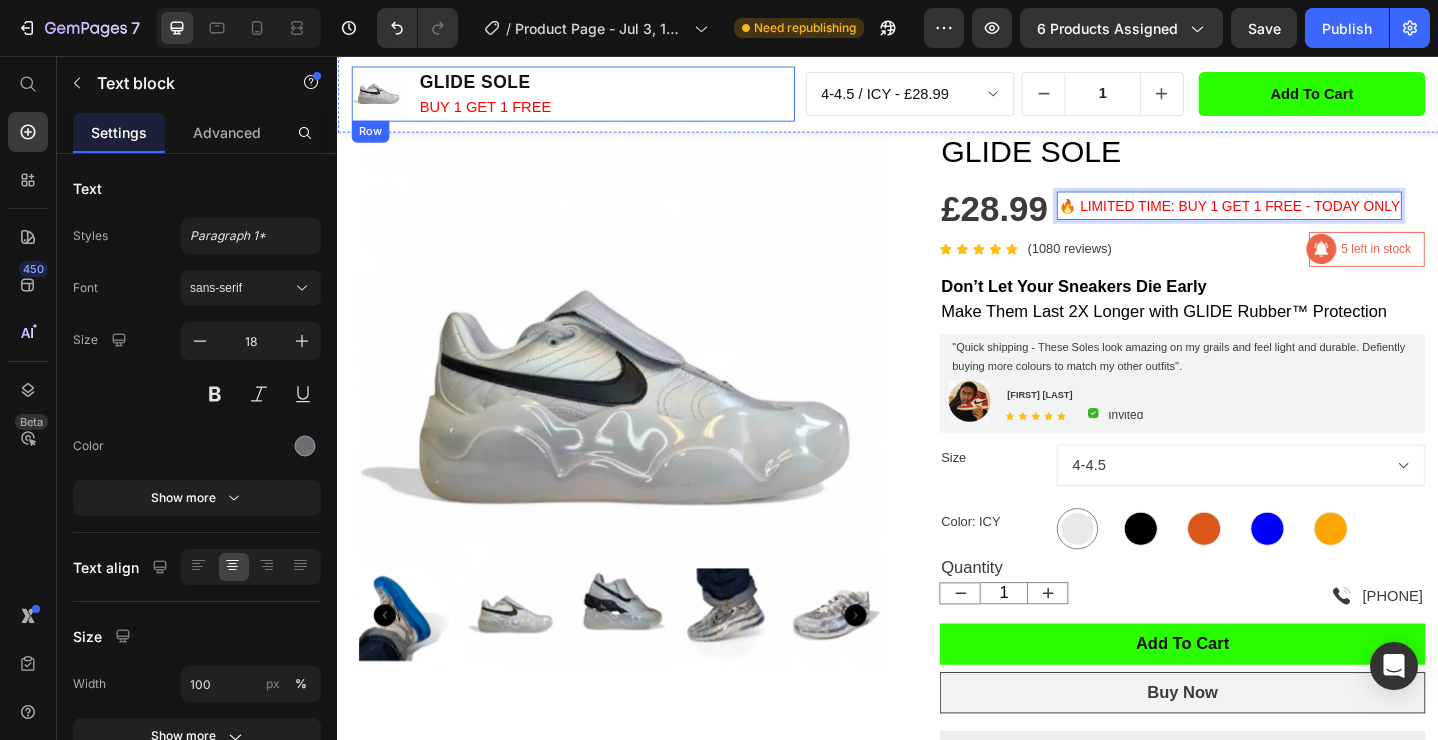 click on "Product Images GLIDE SOLE Product Title BUY 1 GET 1 FREE Text Block Row" at bounding box center [593, 98] 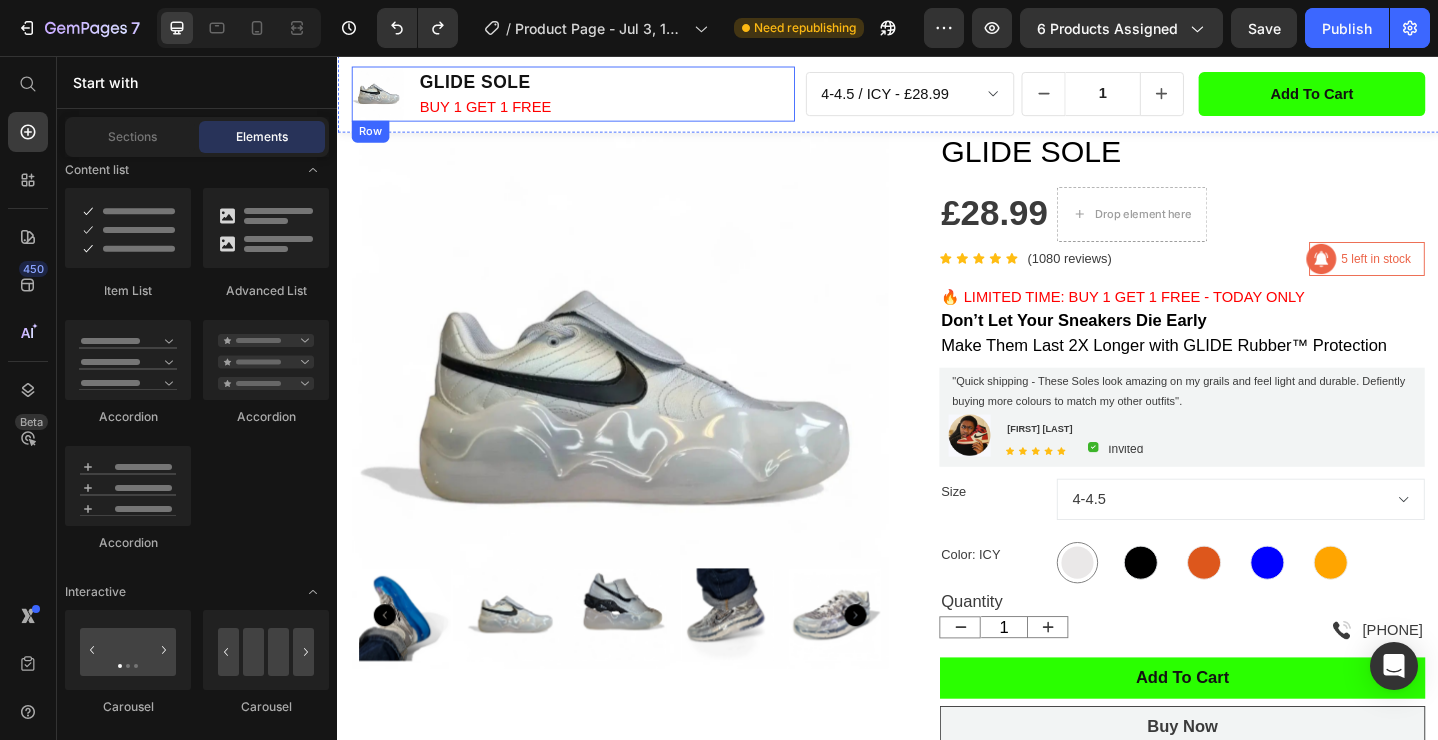 click on "Product Images GLIDE SOLE Product Title BUY 1 GET 1 FREE Text Block Row" at bounding box center [593, 98] 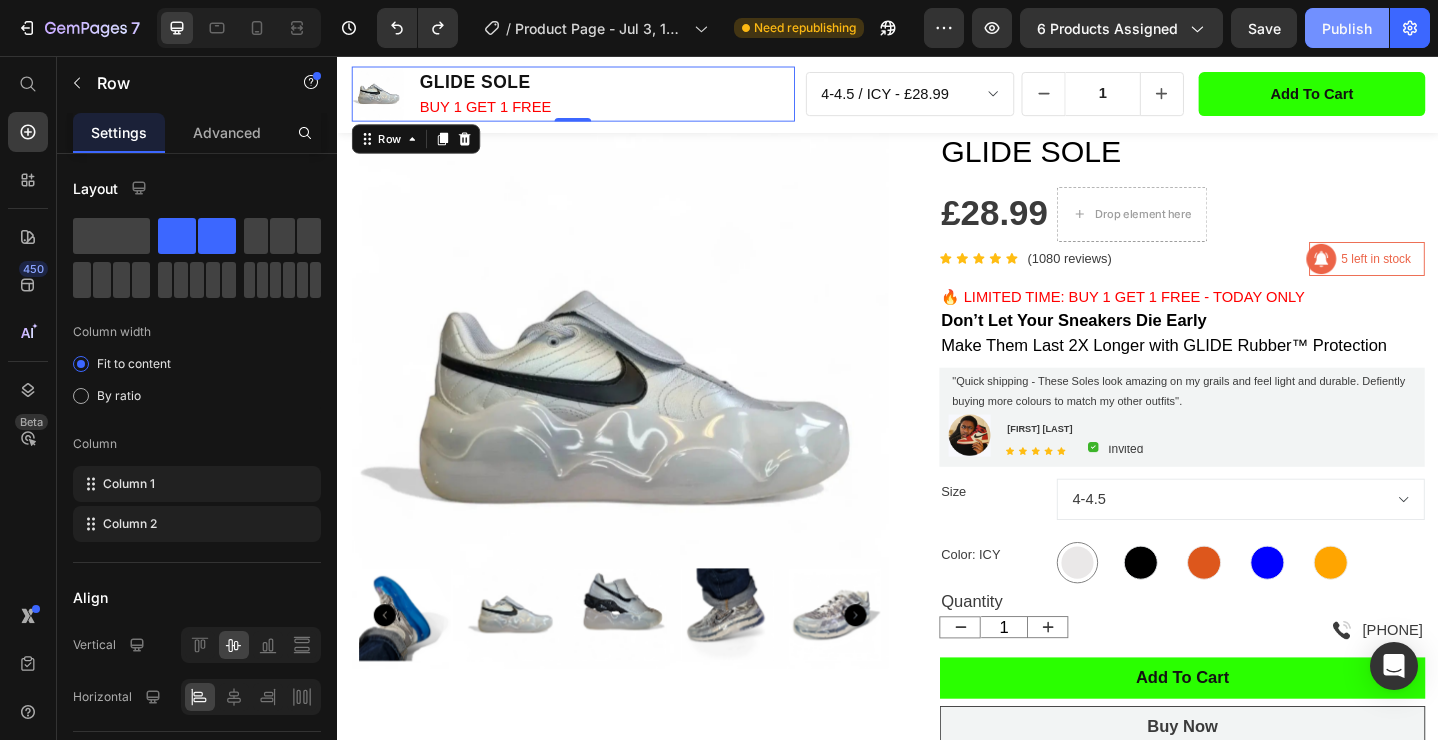 click on "Publish" at bounding box center [1347, 28] 